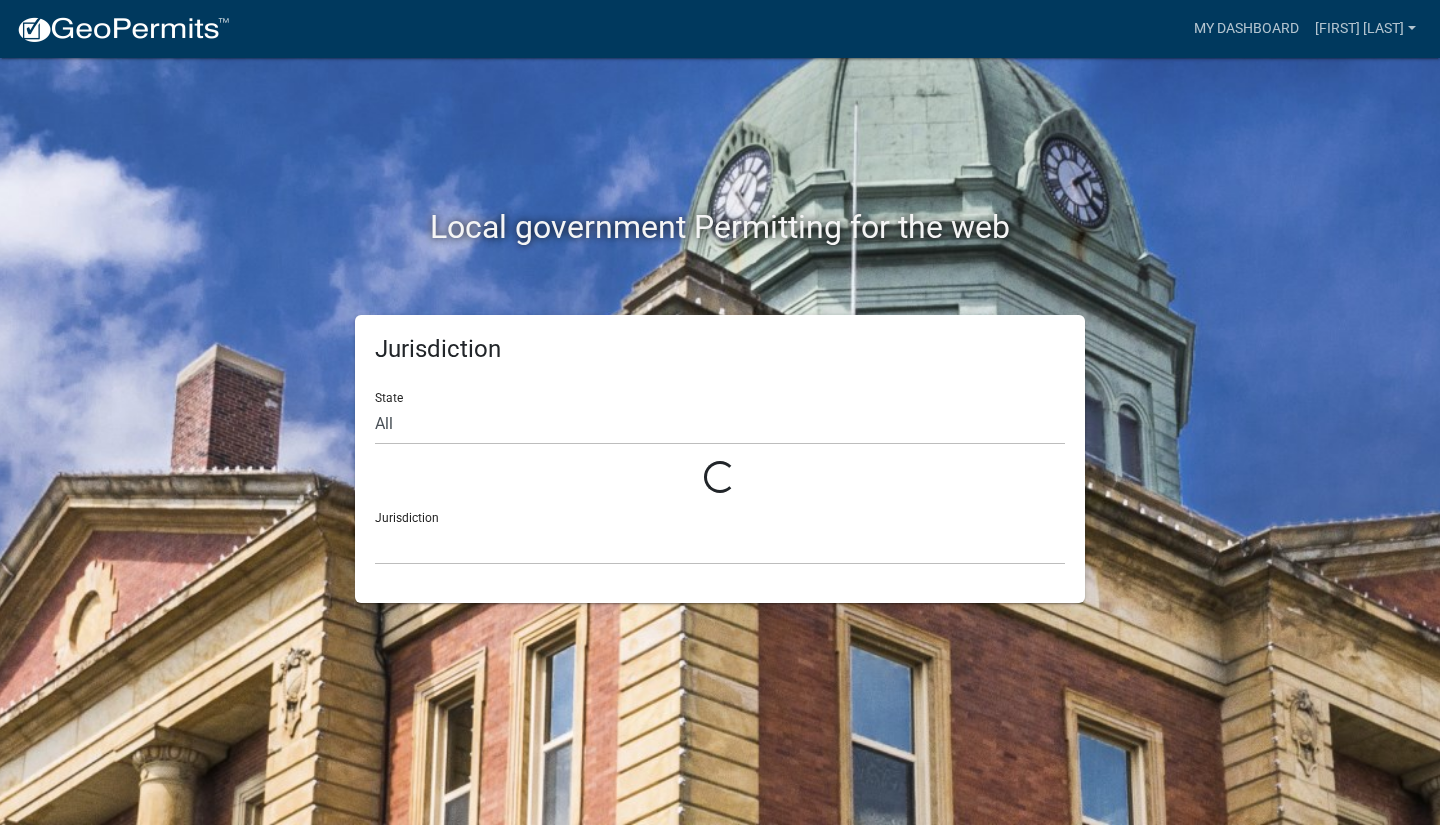 scroll, scrollTop: 0, scrollLeft: 0, axis: both 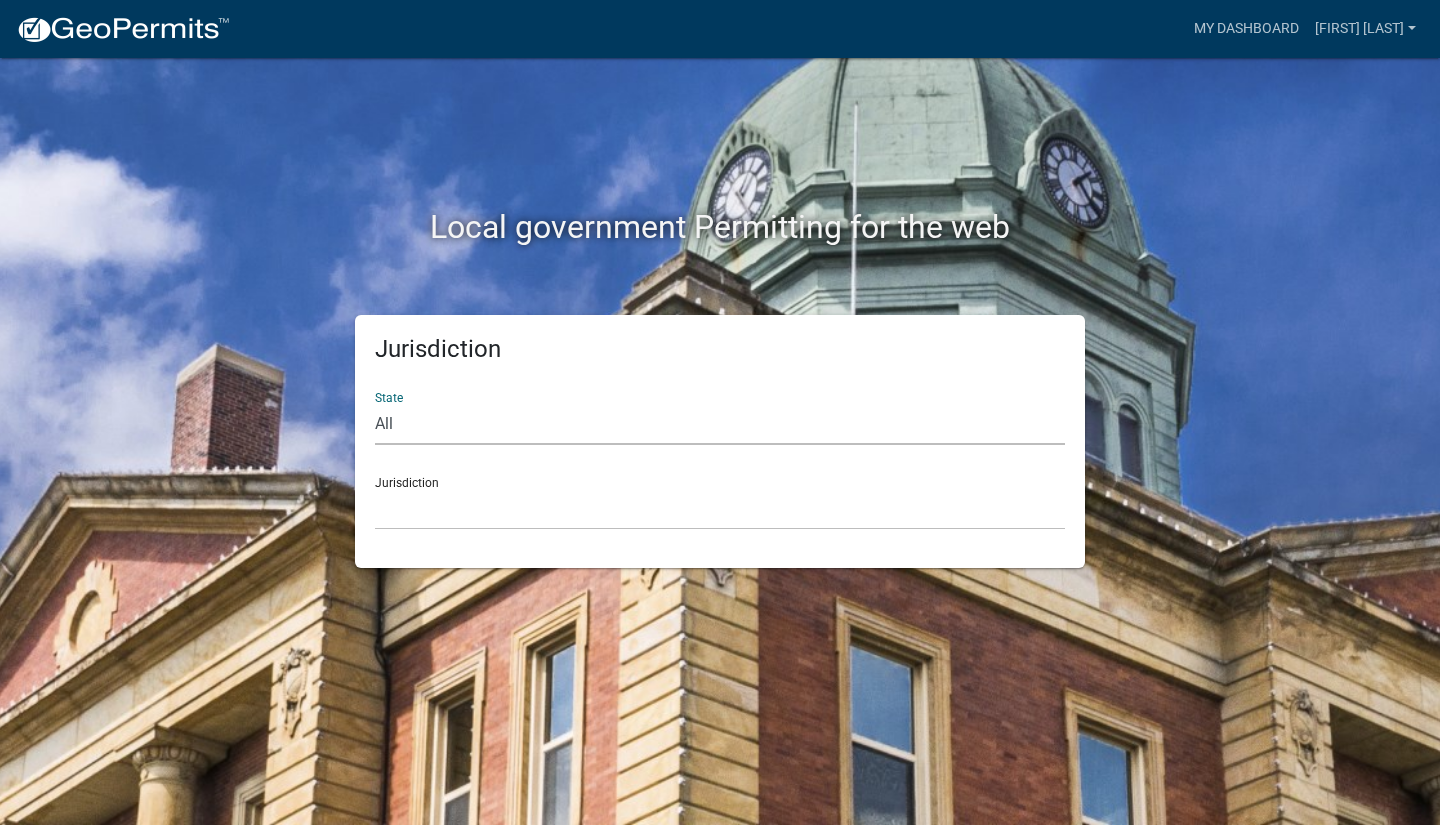 select on "Georgia" 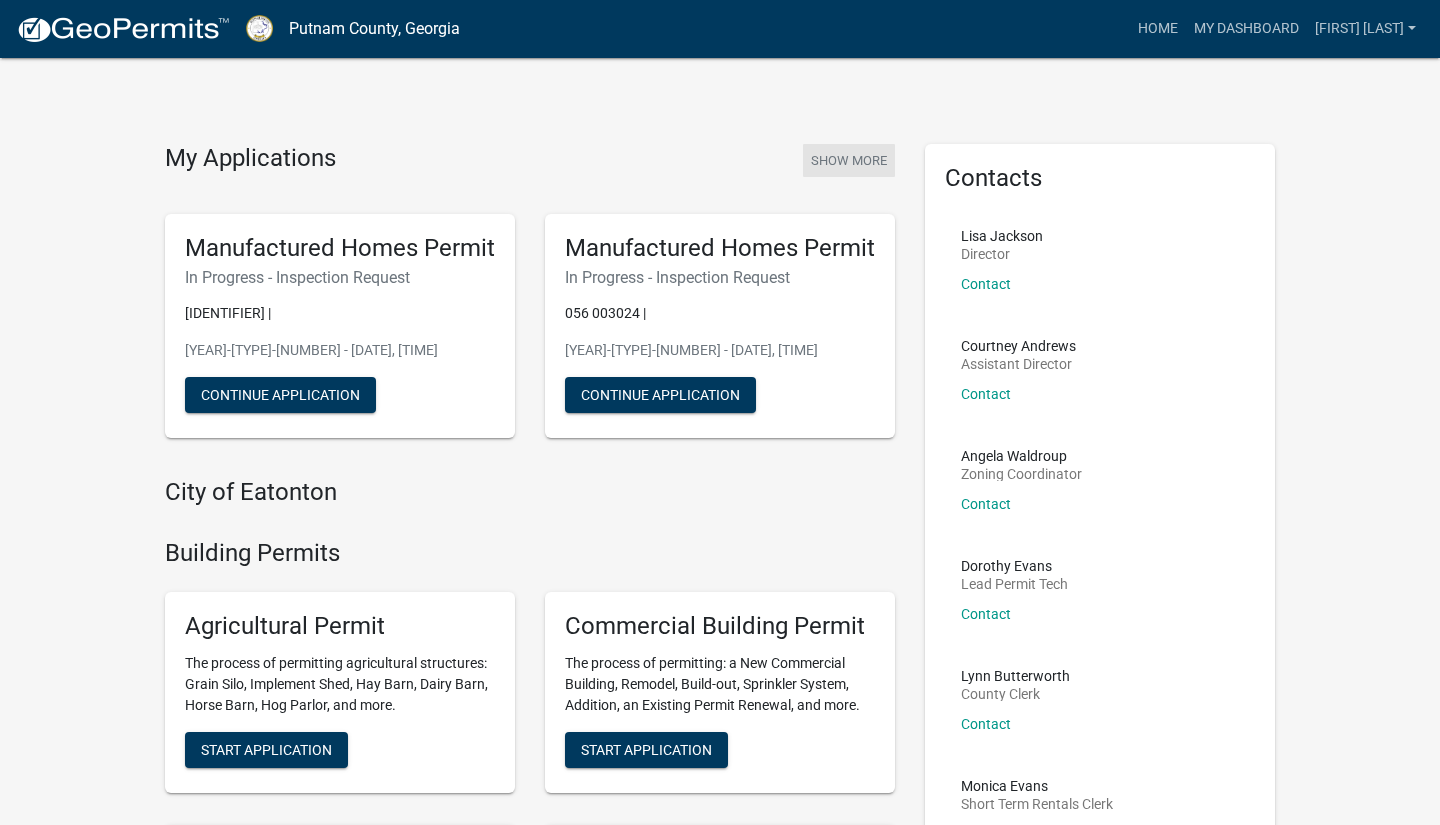 click on "Show More" 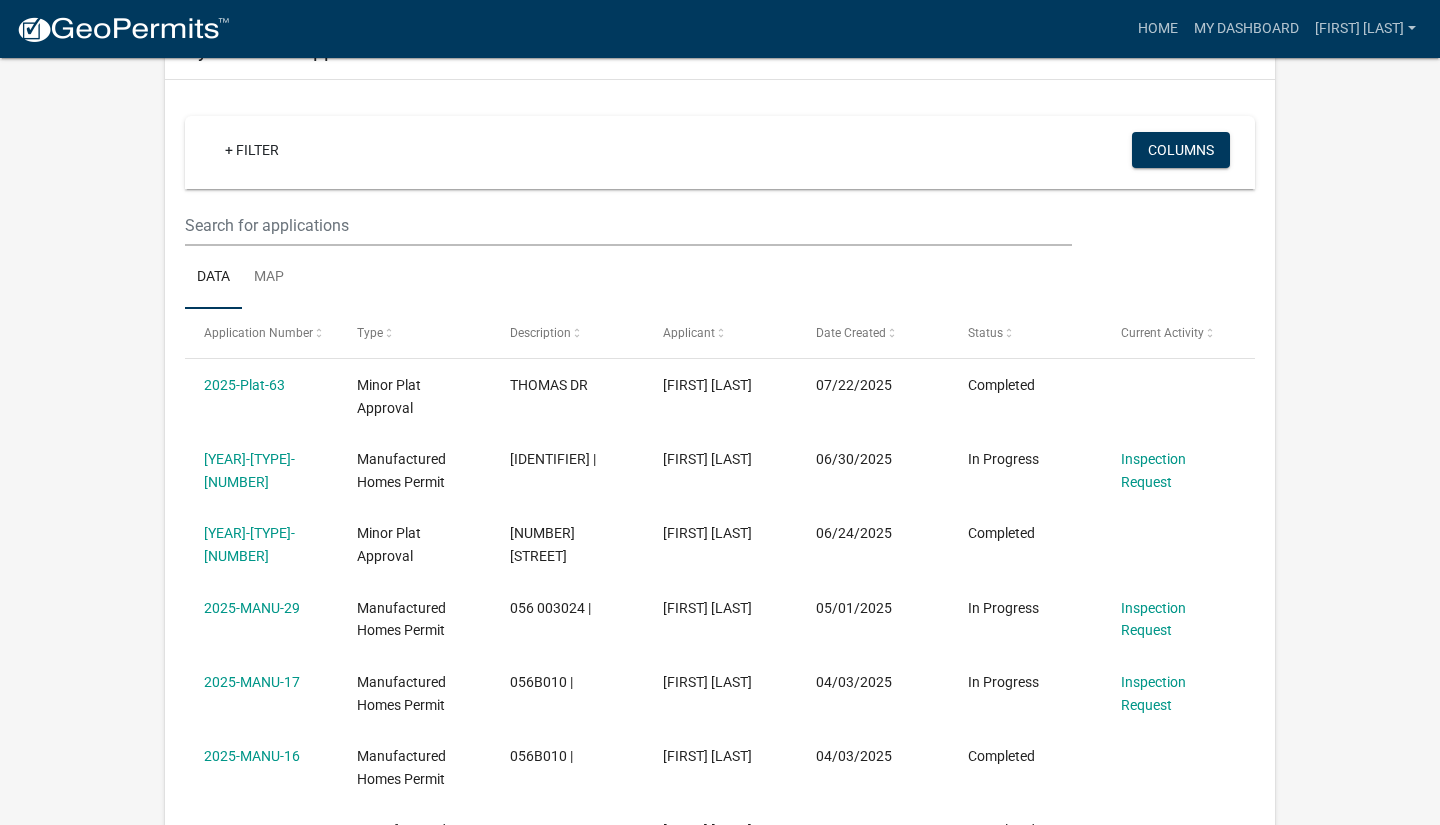 scroll, scrollTop: 144, scrollLeft: 0, axis: vertical 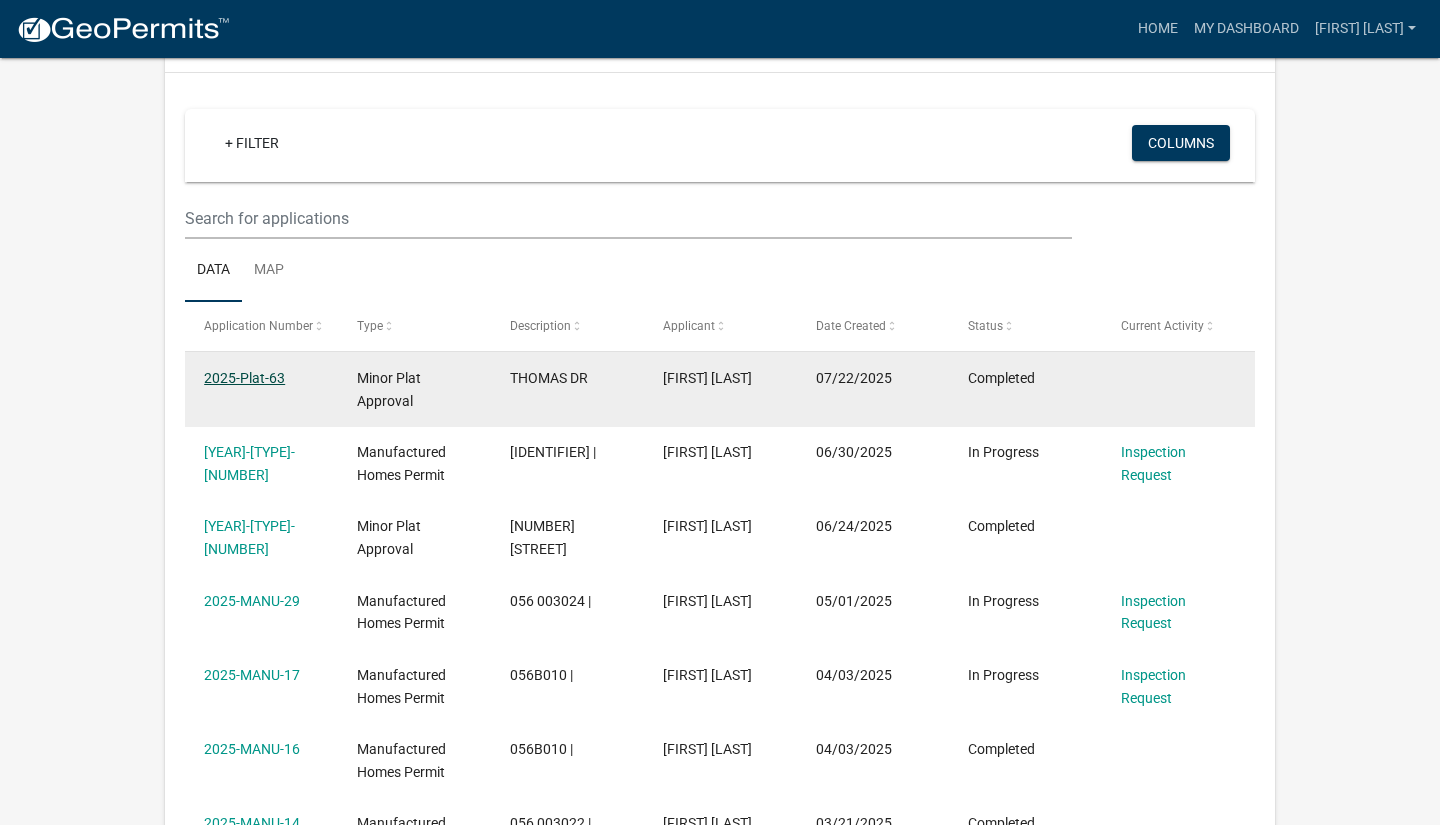 click on "2025-Plat-63" 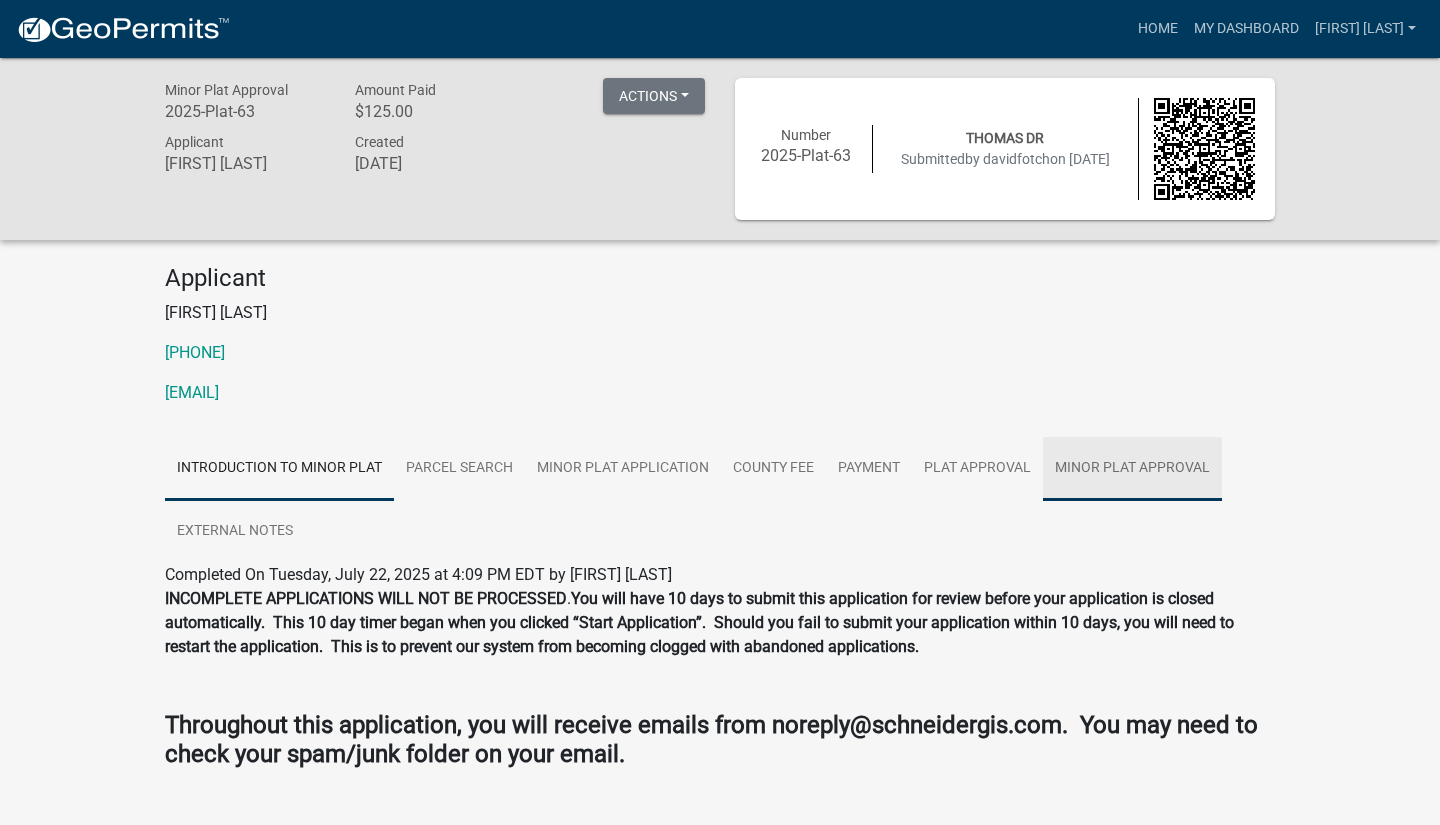 click on "Minor Plat Approval" at bounding box center (1132, 469) 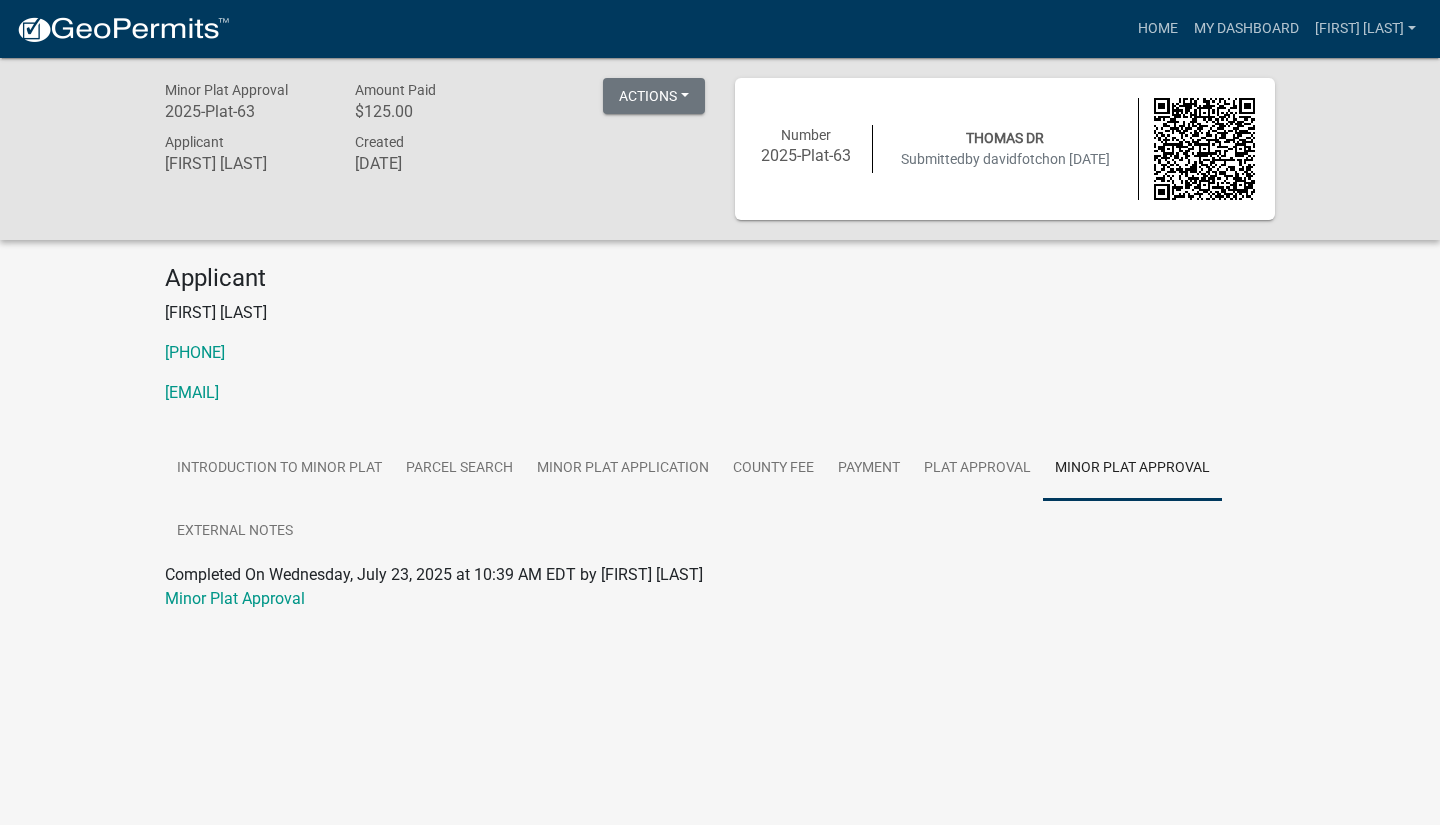 scroll, scrollTop: 58, scrollLeft: 0, axis: vertical 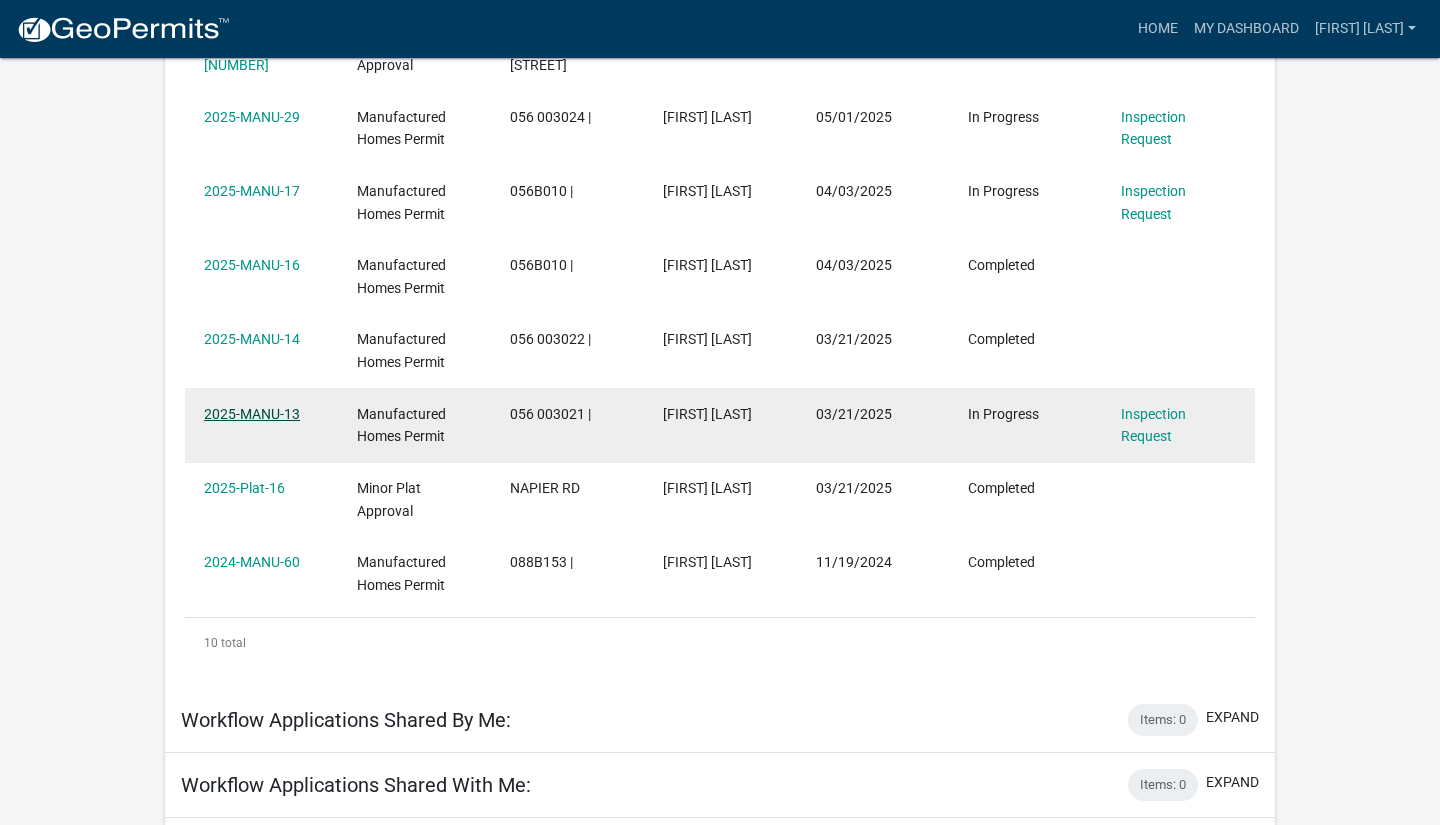 click on "2025-MANU-13" 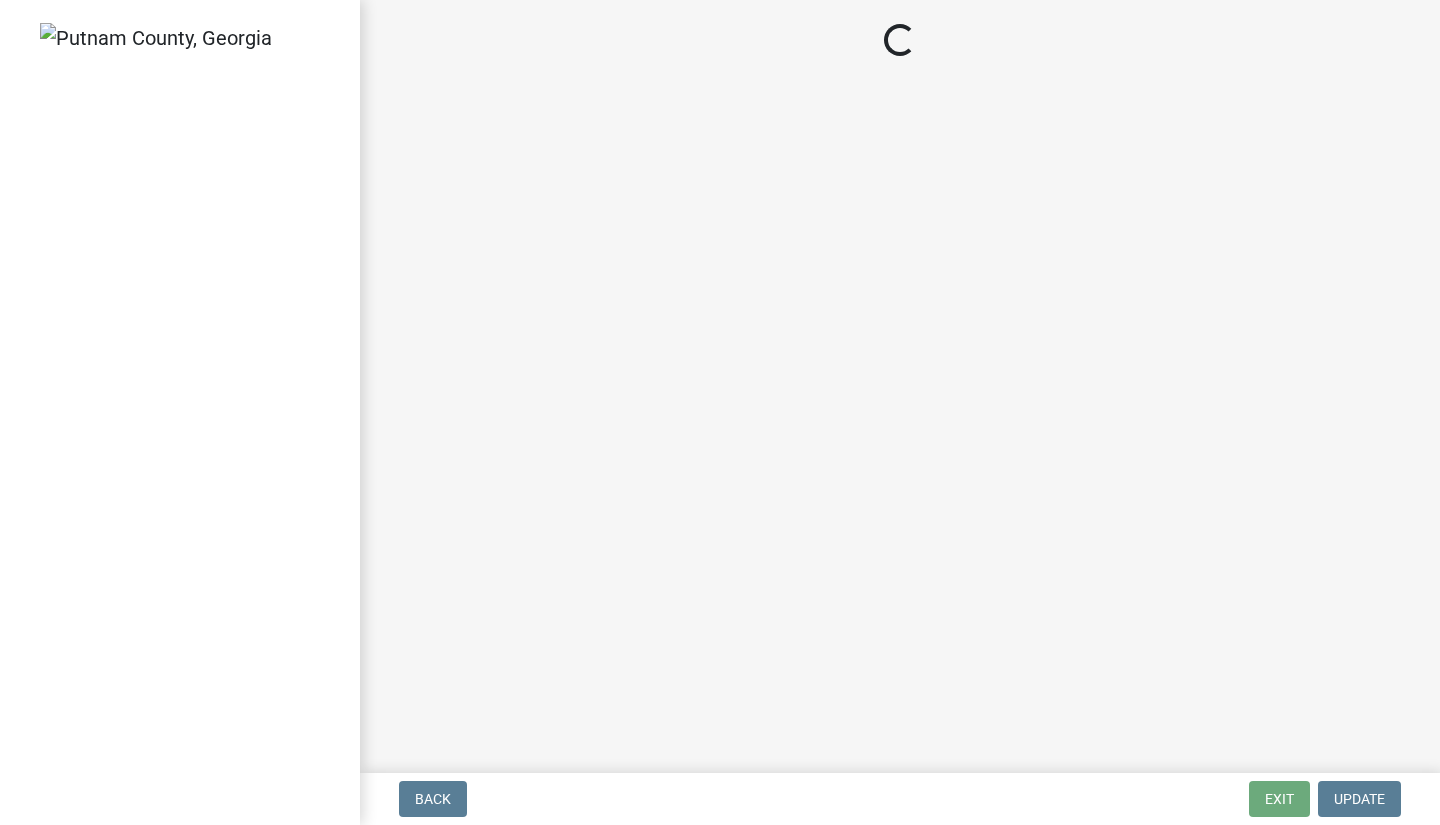 scroll, scrollTop: 0, scrollLeft: 0, axis: both 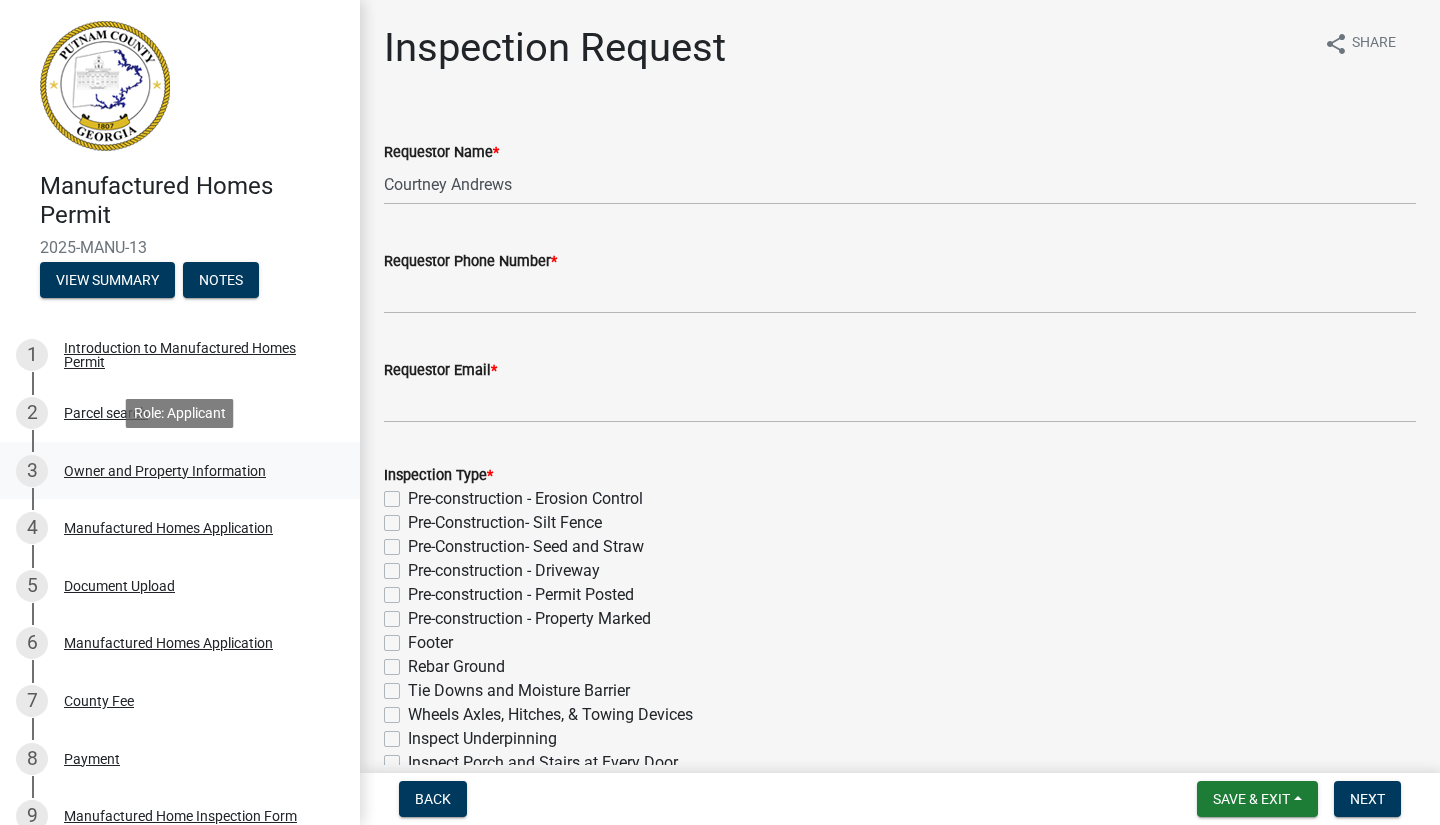 click on "Owner and Property Information" at bounding box center (165, 471) 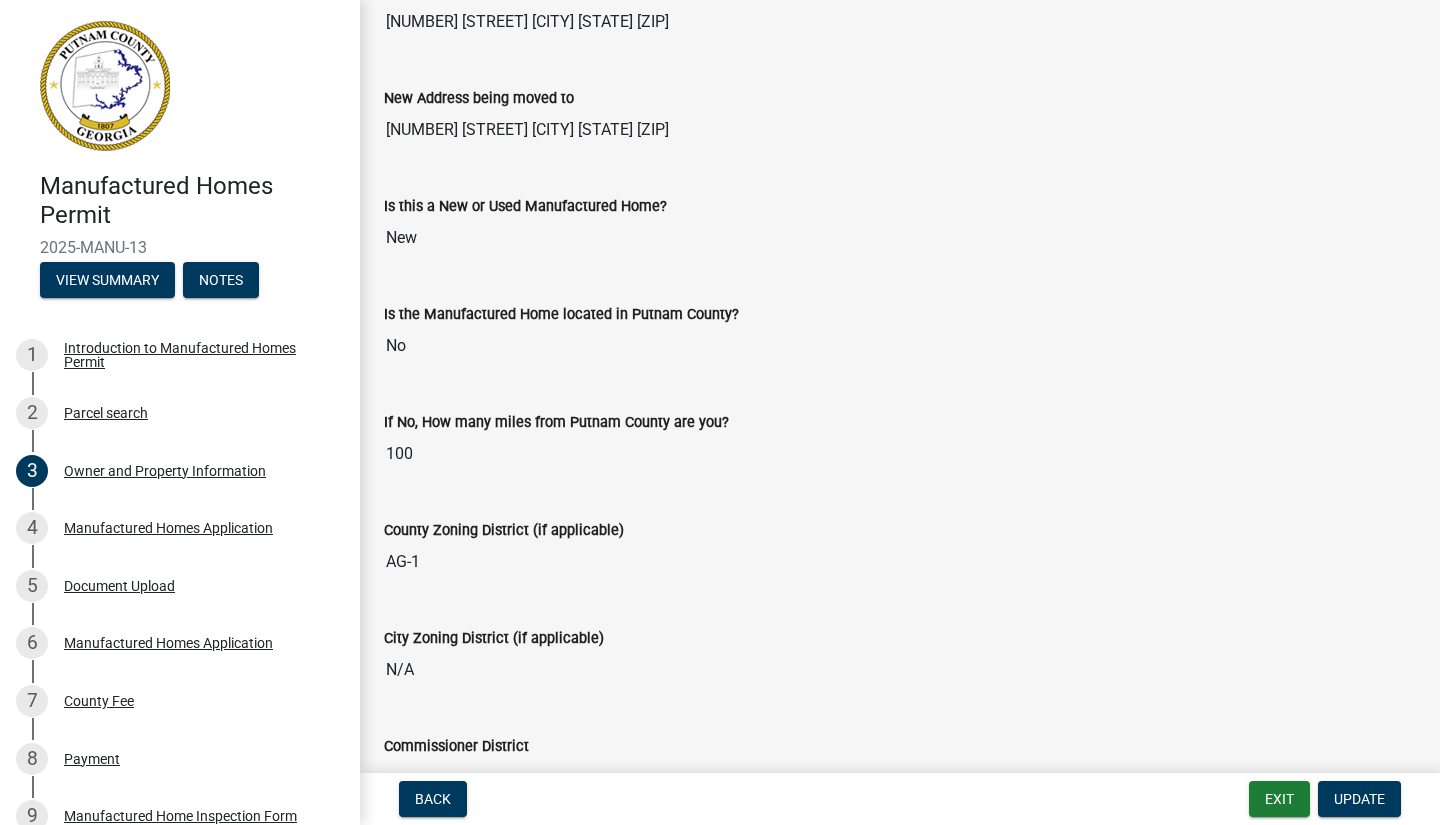 scroll, scrollTop: 2196, scrollLeft: 0, axis: vertical 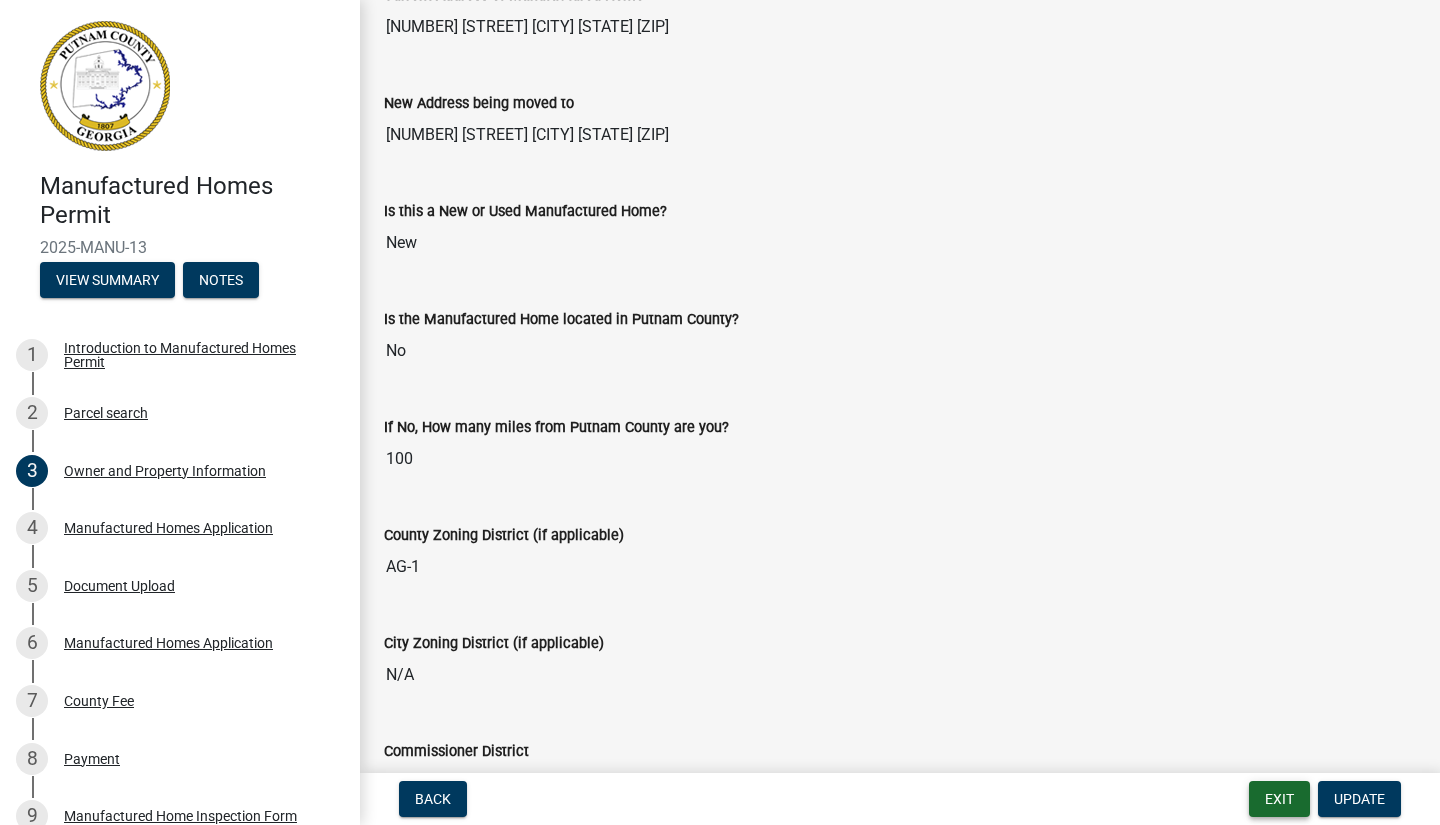 click on "Exit" at bounding box center [1279, 799] 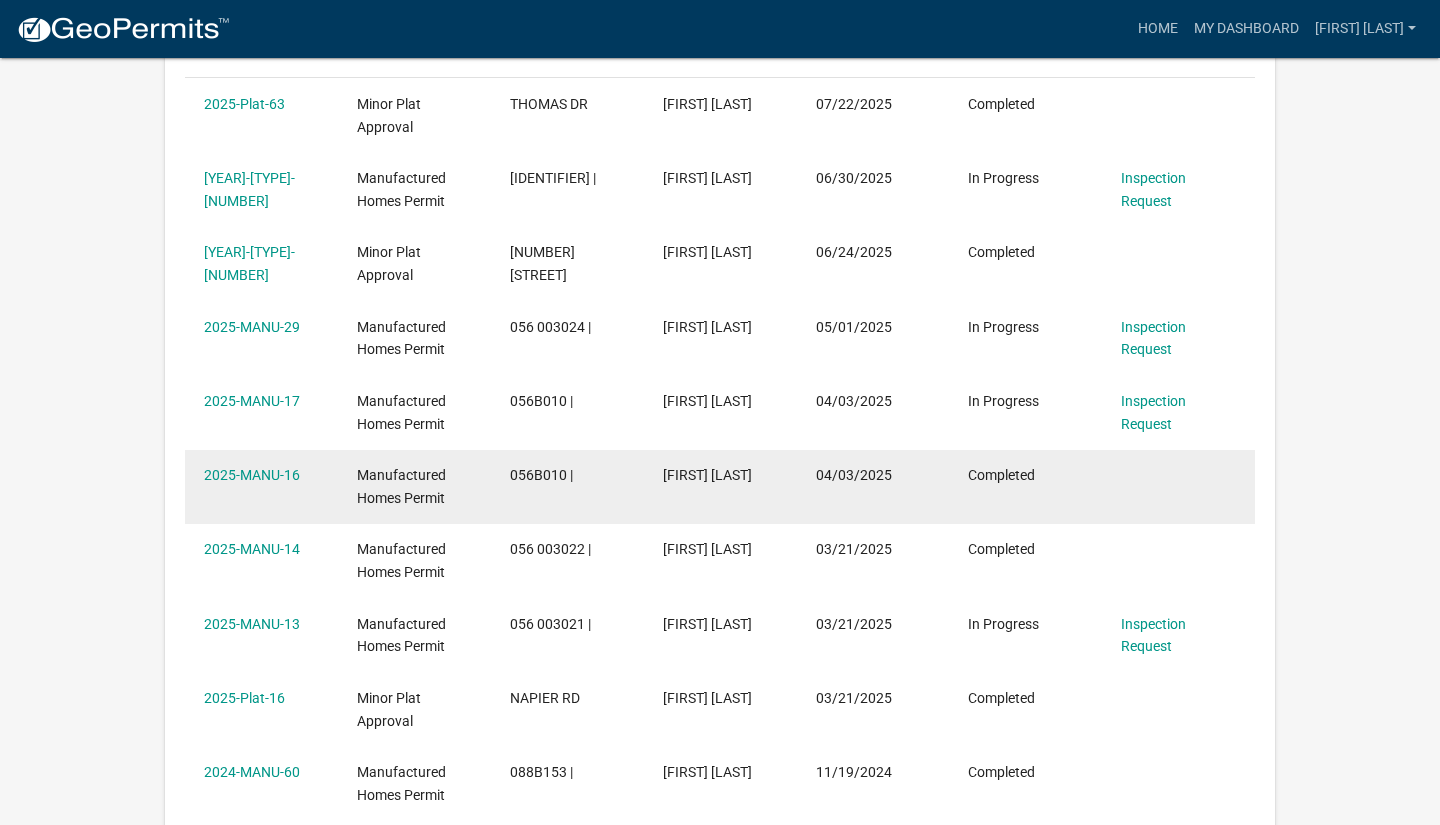 scroll, scrollTop: 426, scrollLeft: 0, axis: vertical 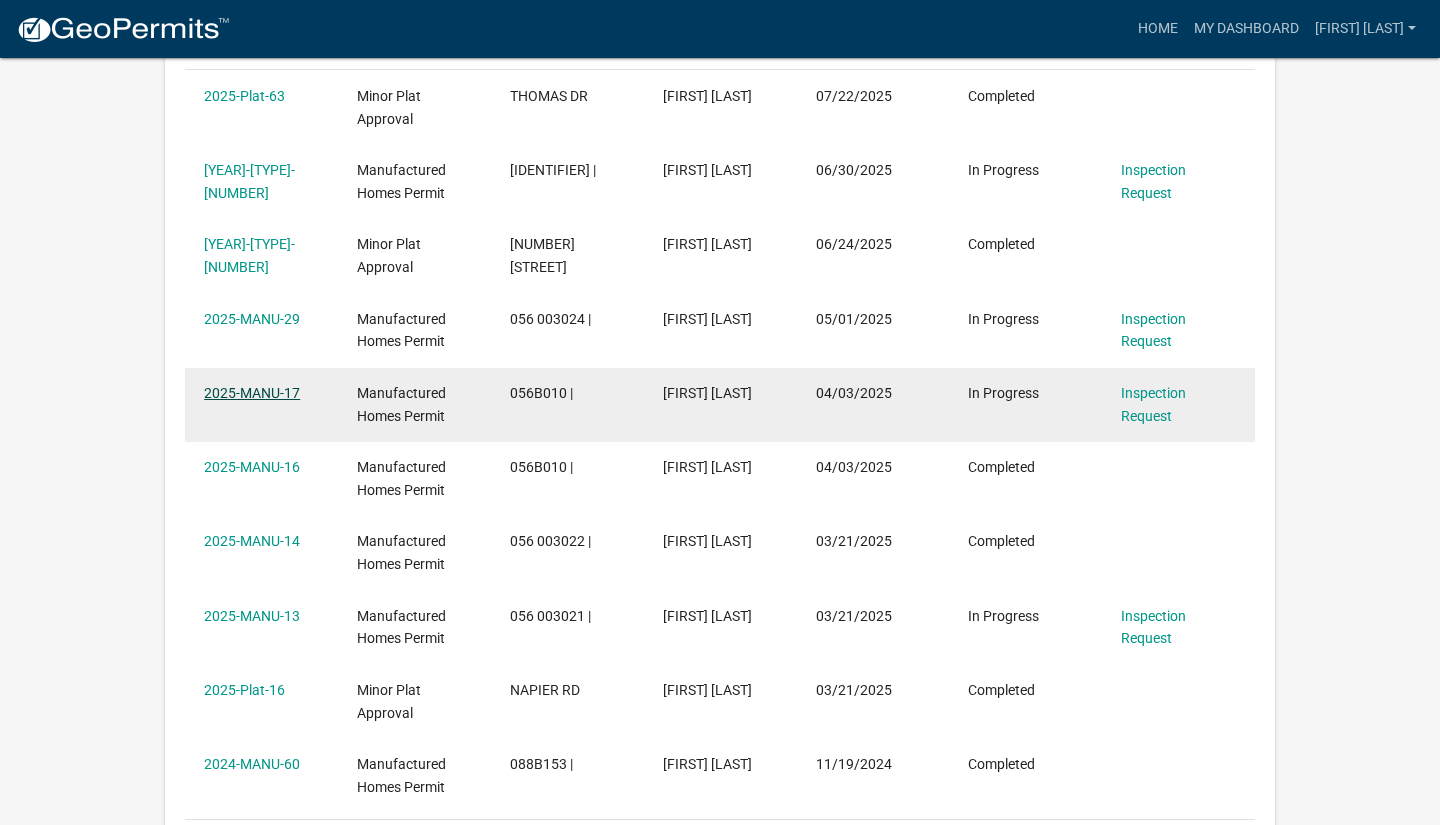 click on "2025-MANU-17" 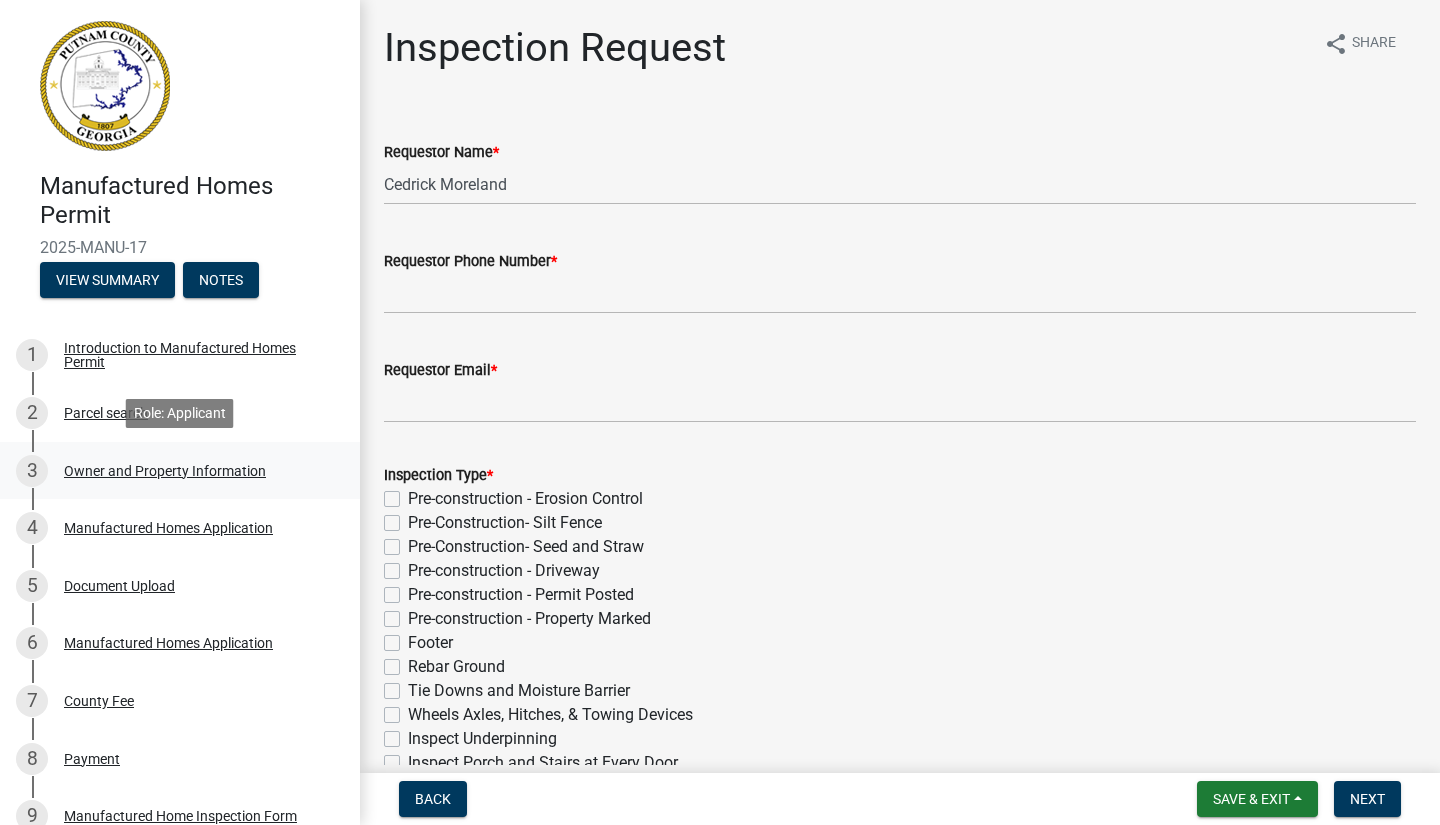 click on "Owner and Property Information" at bounding box center [165, 471] 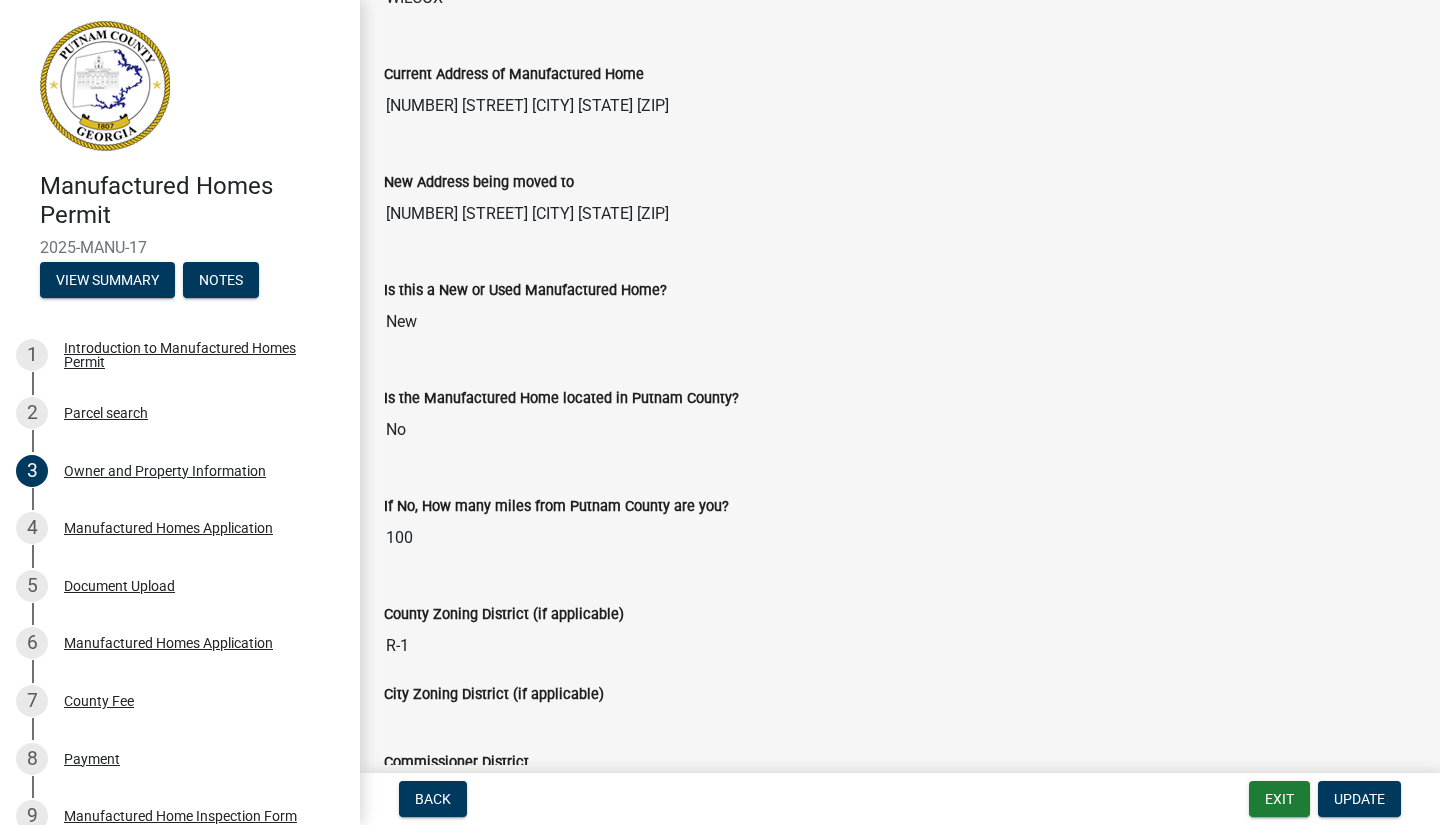 scroll, scrollTop: 2115, scrollLeft: 0, axis: vertical 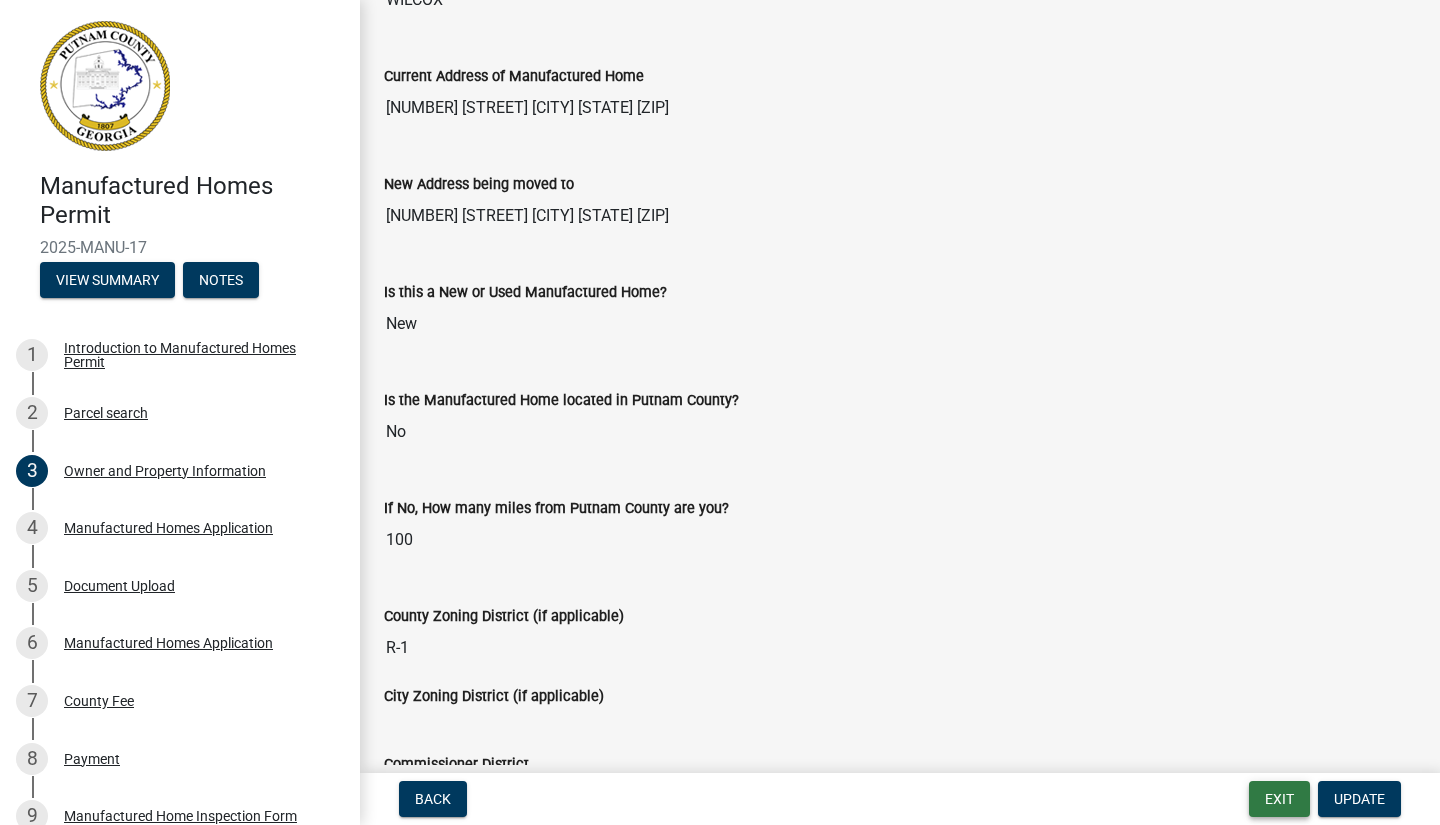 click on "Exit" at bounding box center [1279, 799] 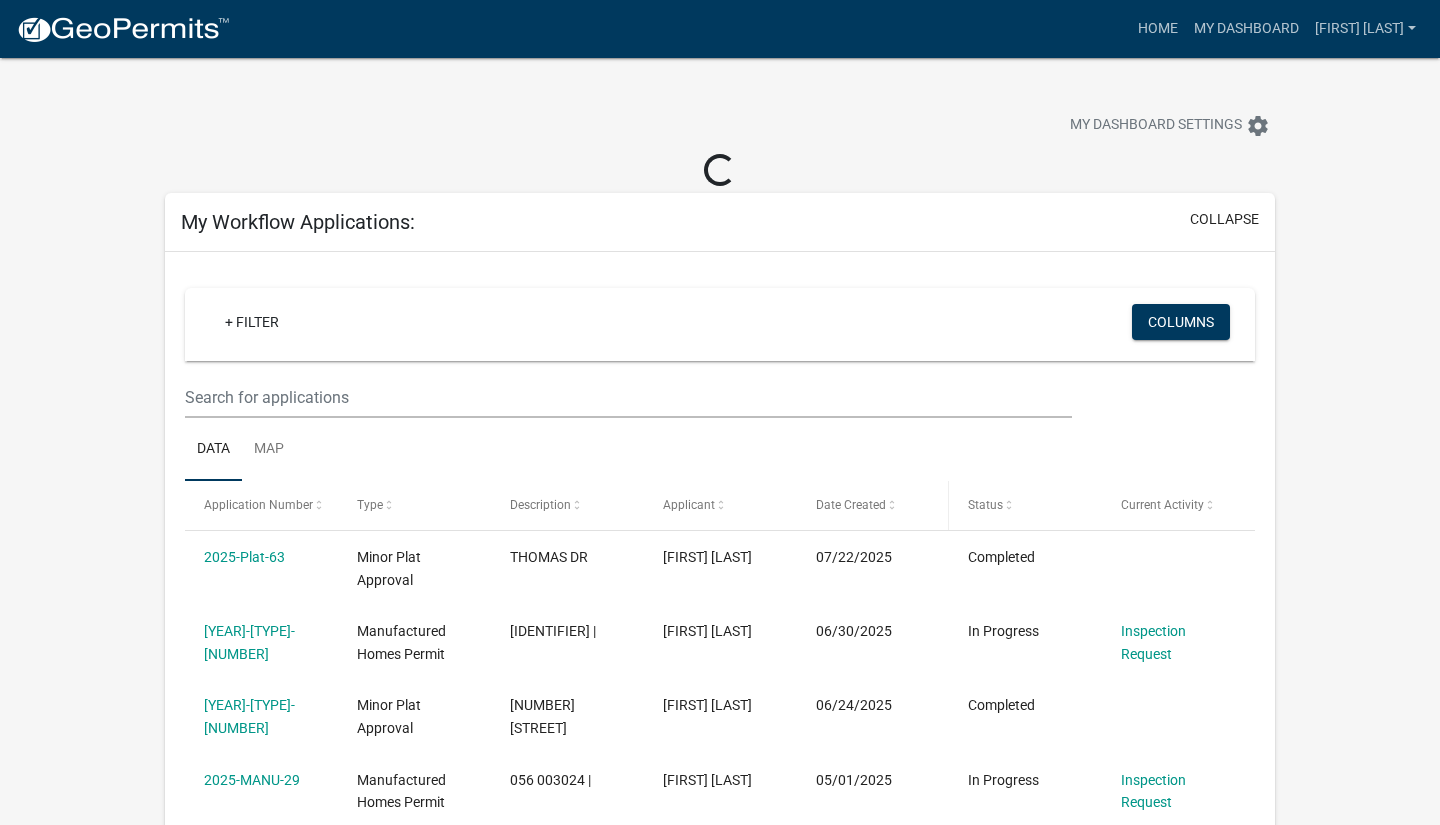 scroll, scrollTop: 425, scrollLeft: 0, axis: vertical 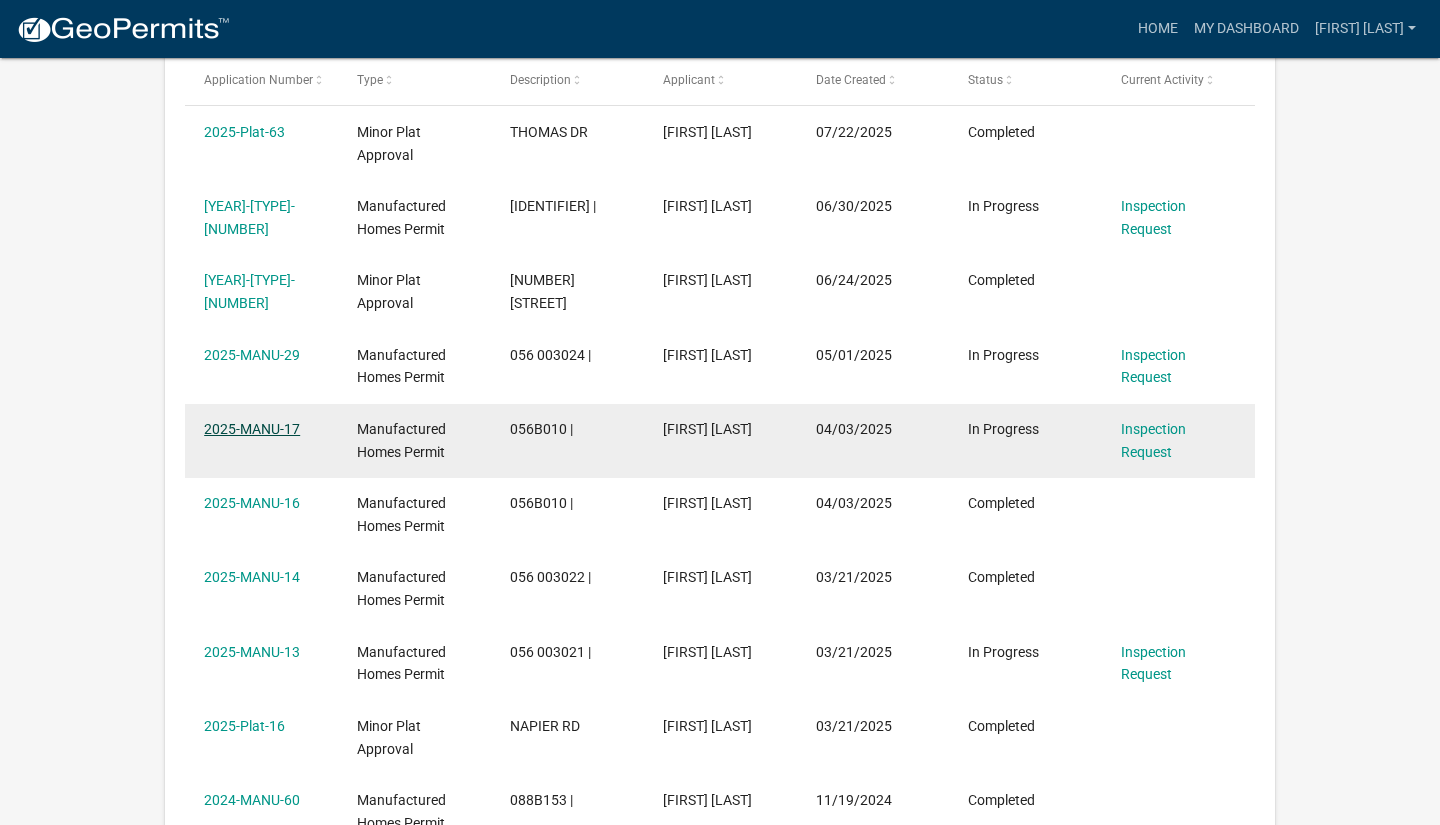 click on "2025-MANU-17" 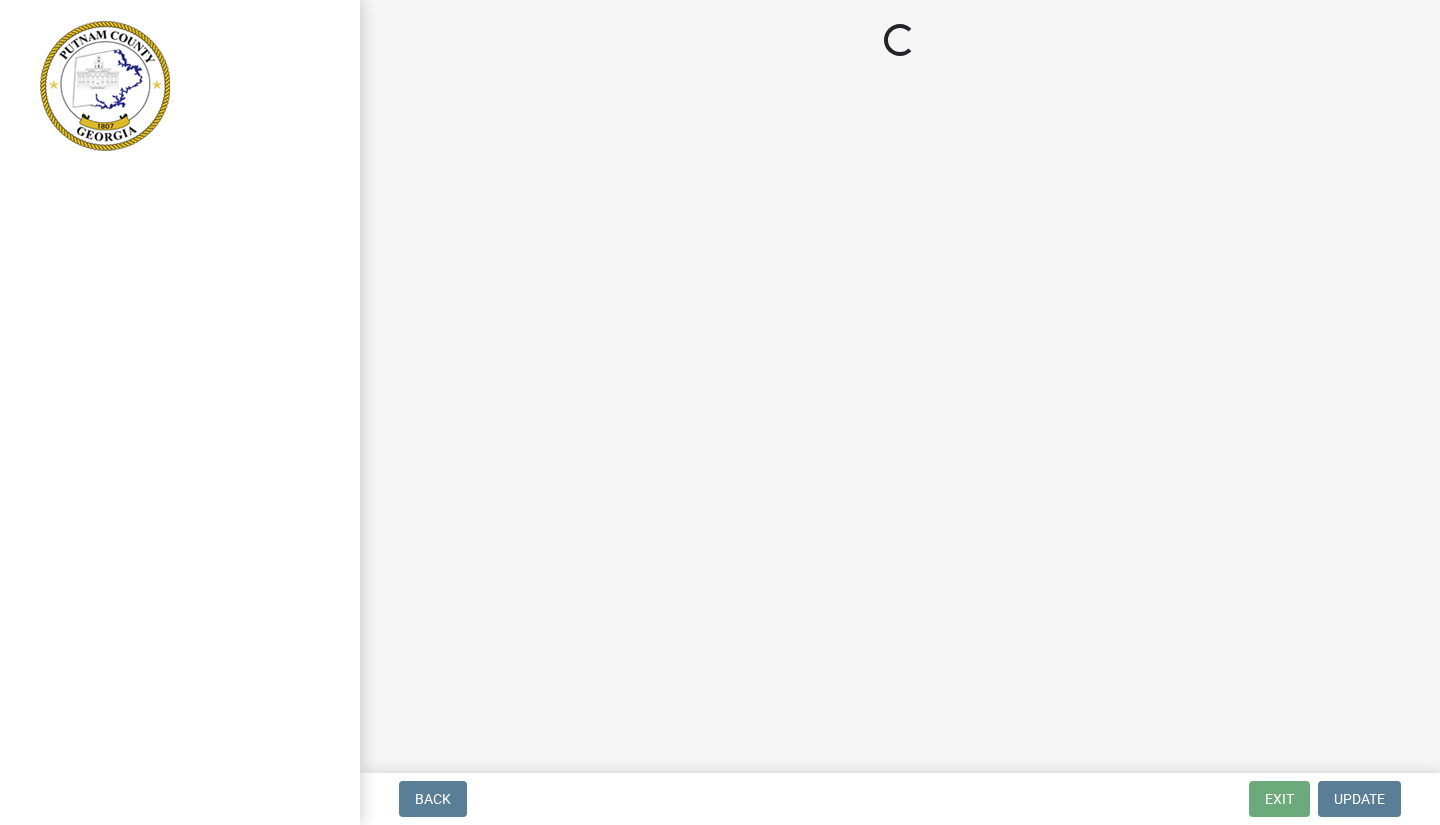 scroll, scrollTop: 0, scrollLeft: 0, axis: both 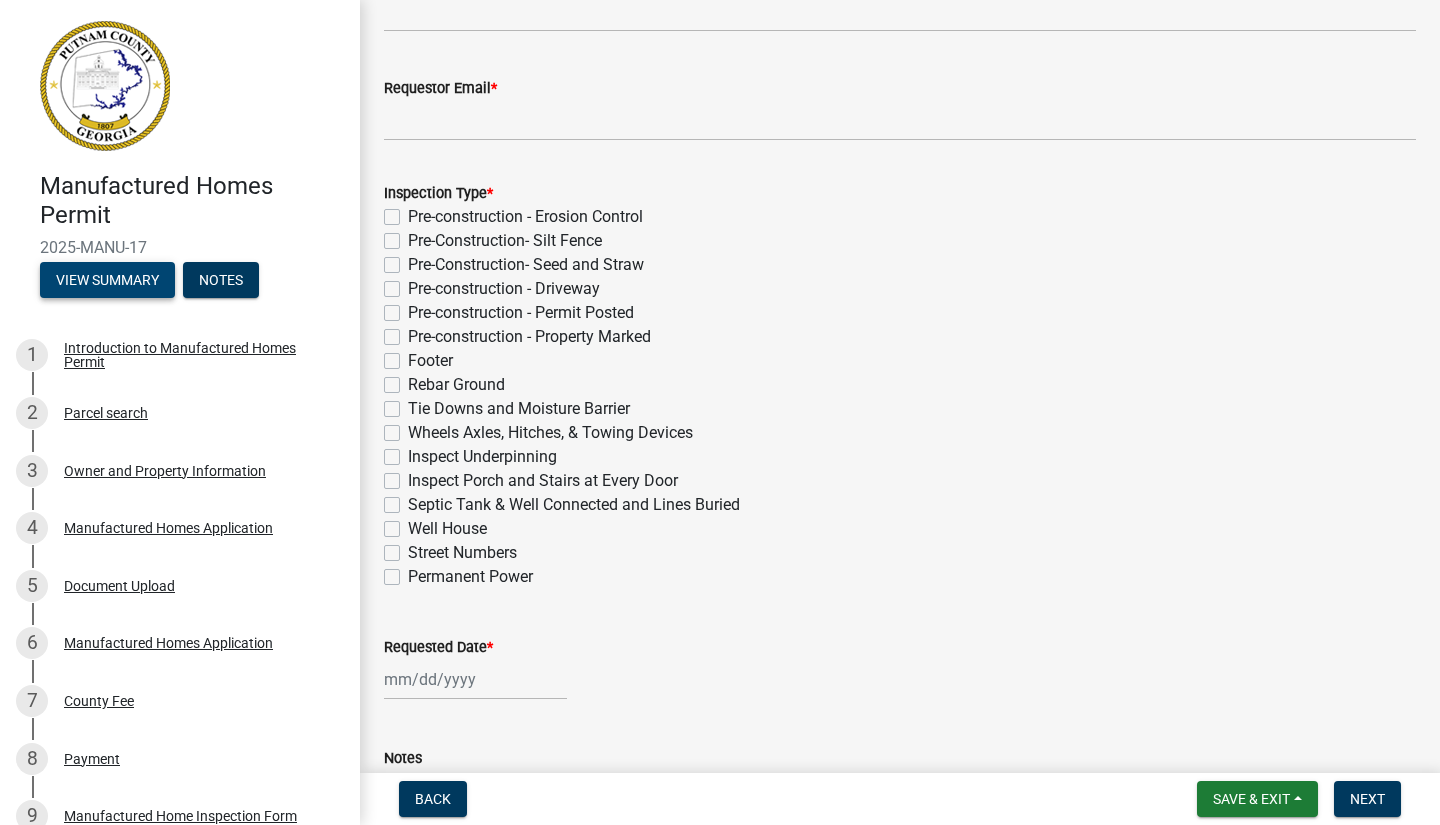 click on "View Summary" at bounding box center (107, 280) 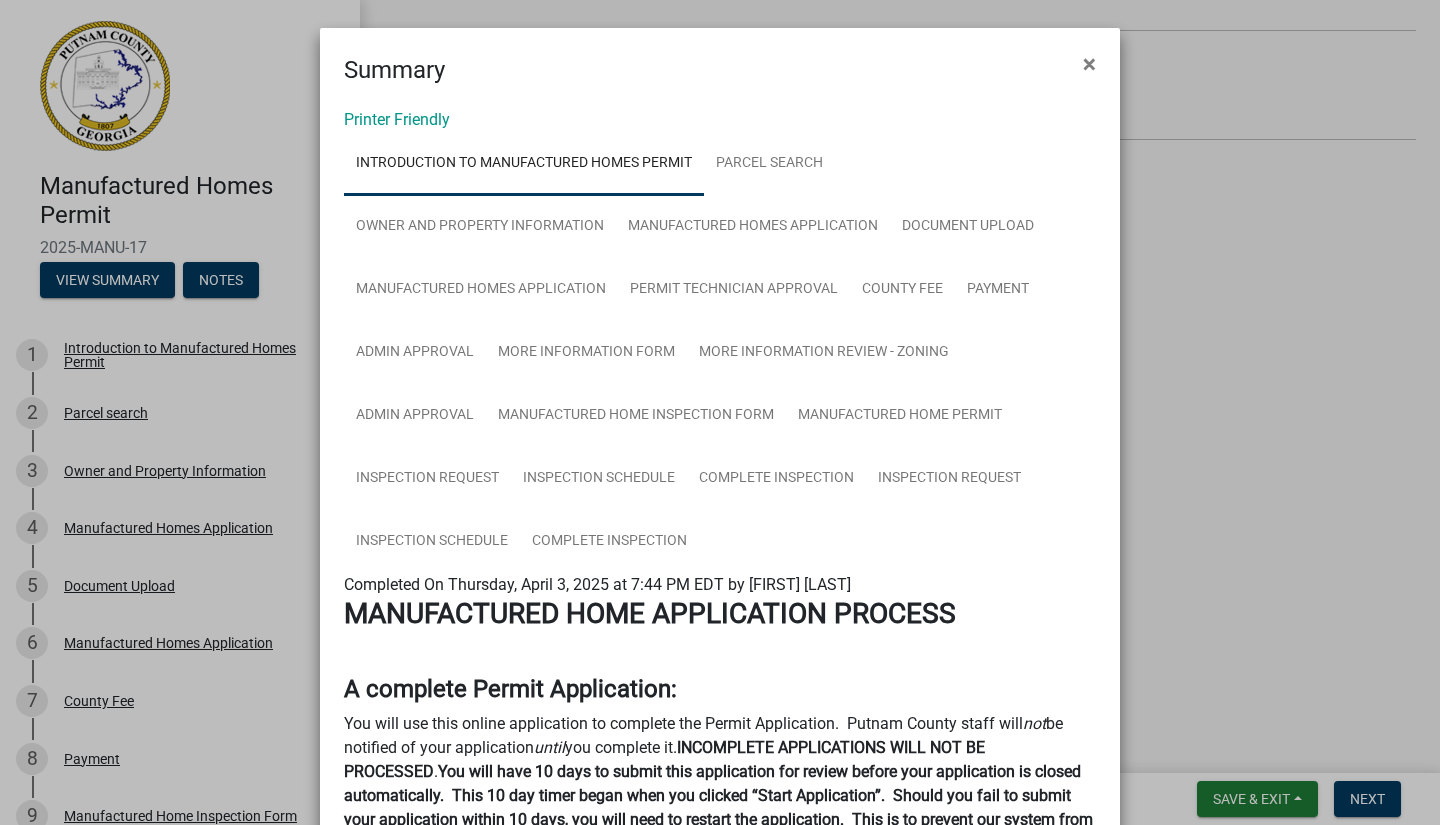 scroll, scrollTop: 0, scrollLeft: 0, axis: both 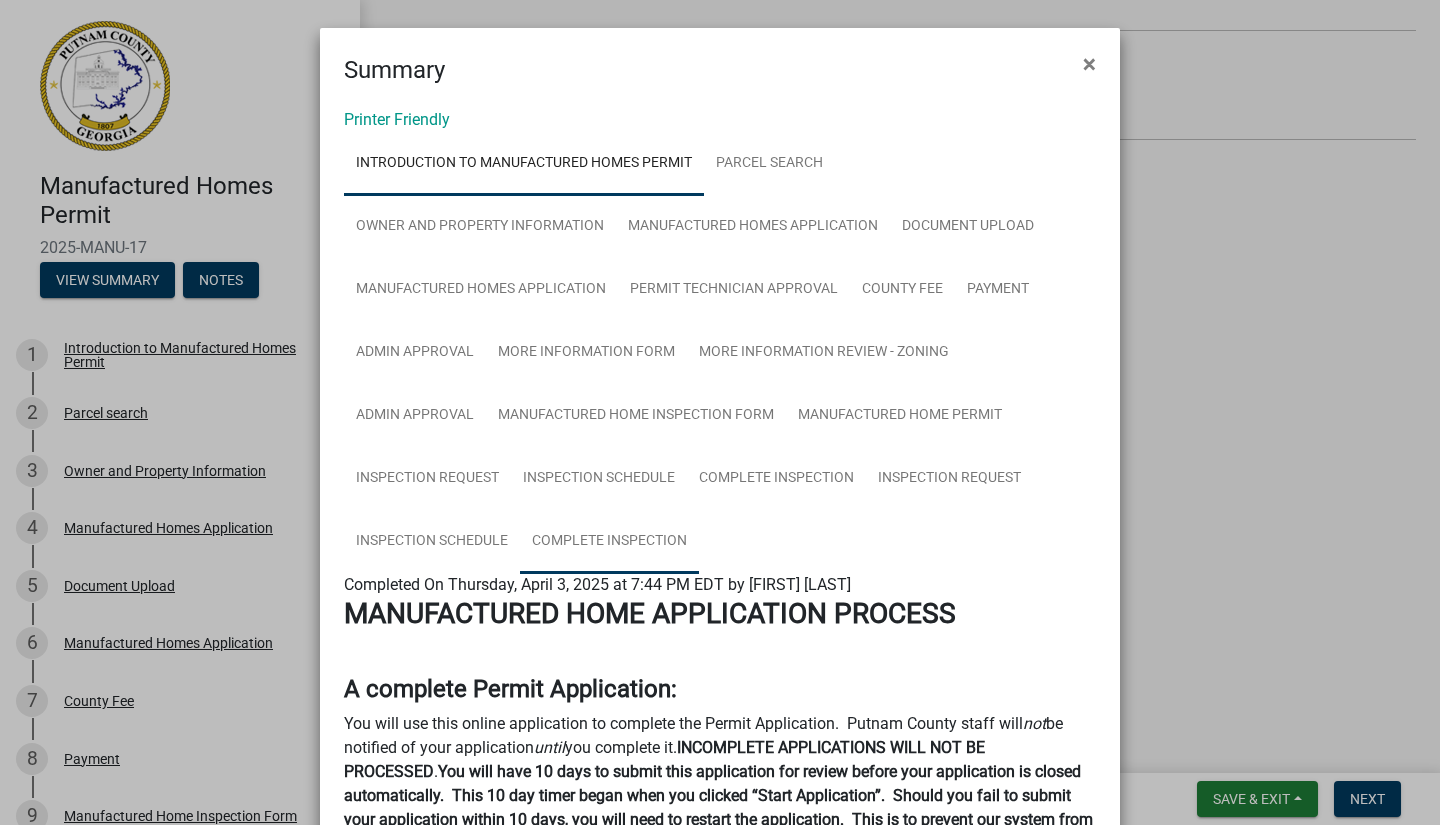 click on "Complete Inspection" at bounding box center (609, 542) 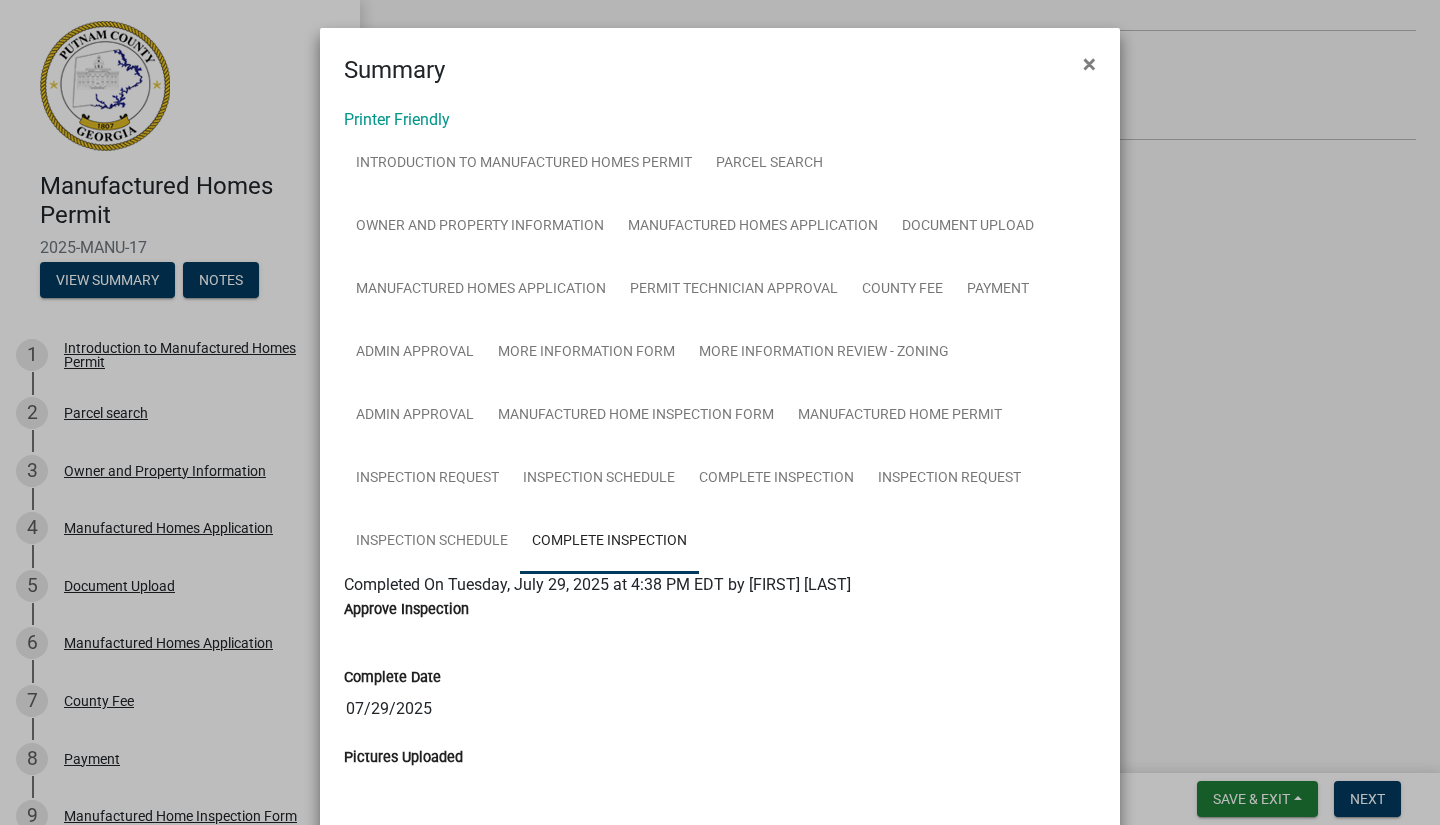 scroll, scrollTop: 0, scrollLeft: 0, axis: both 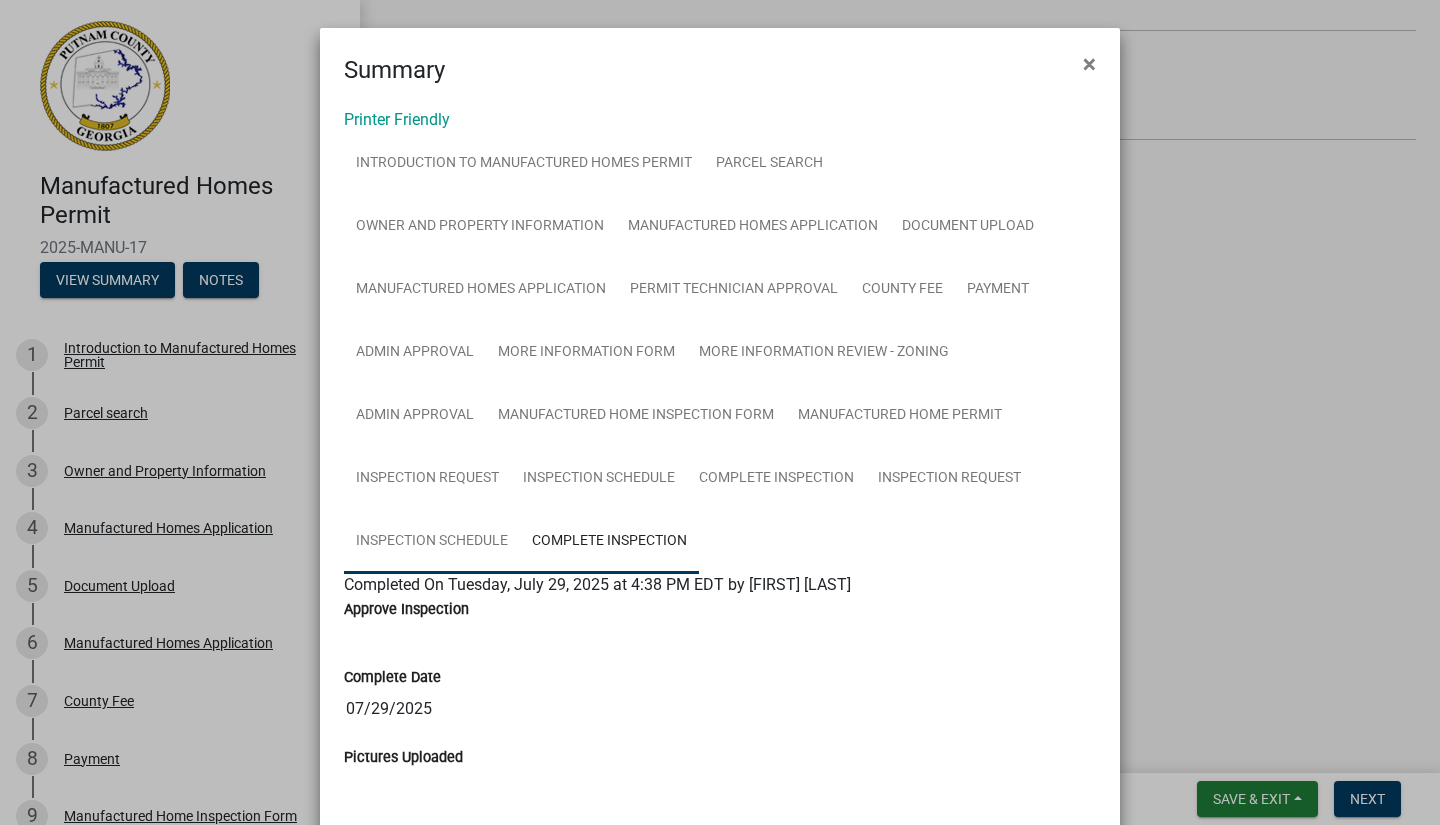 click on "Inspection Schedule" at bounding box center [432, 542] 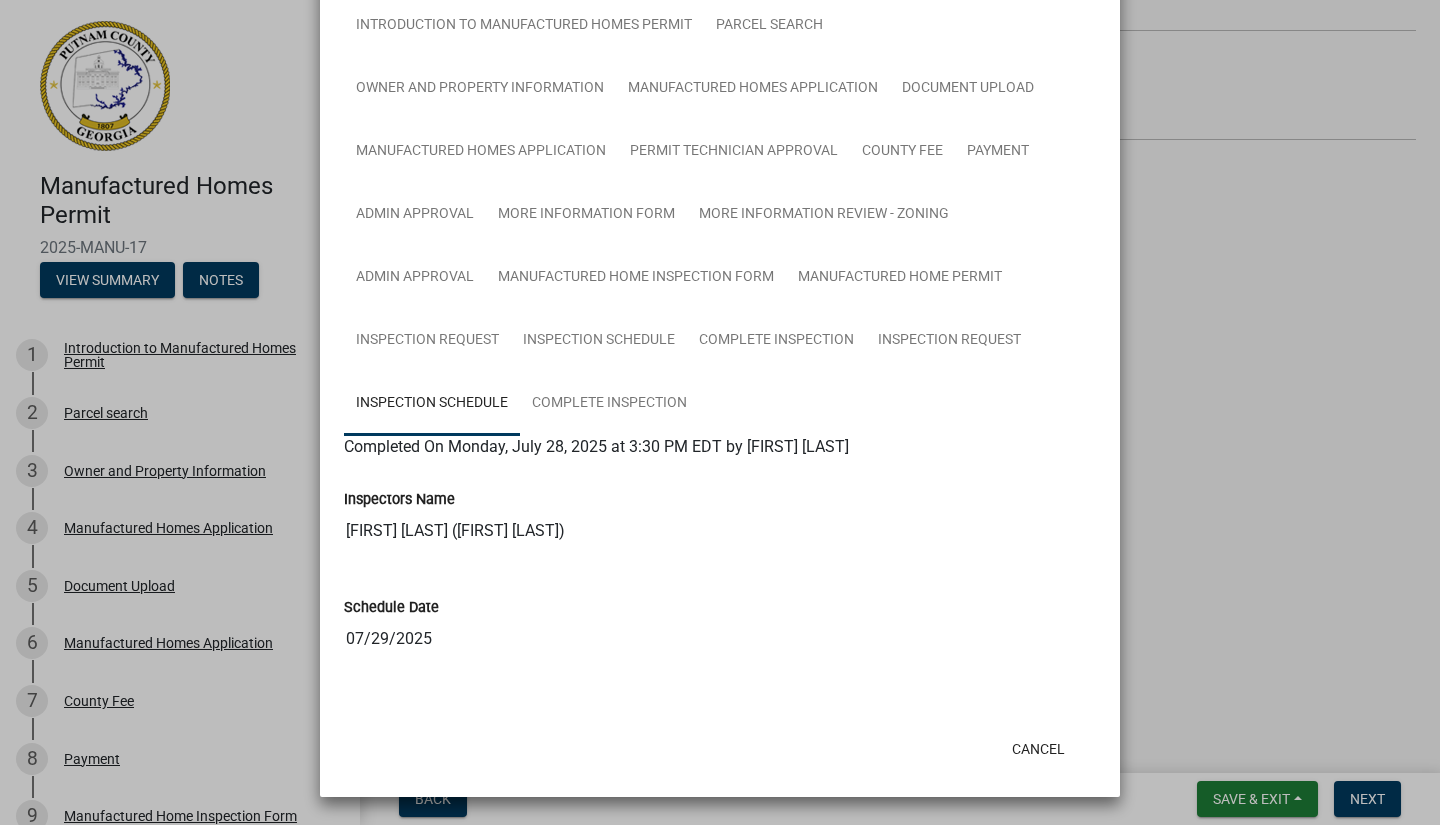 scroll, scrollTop: 138, scrollLeft: 0, axis: vertical 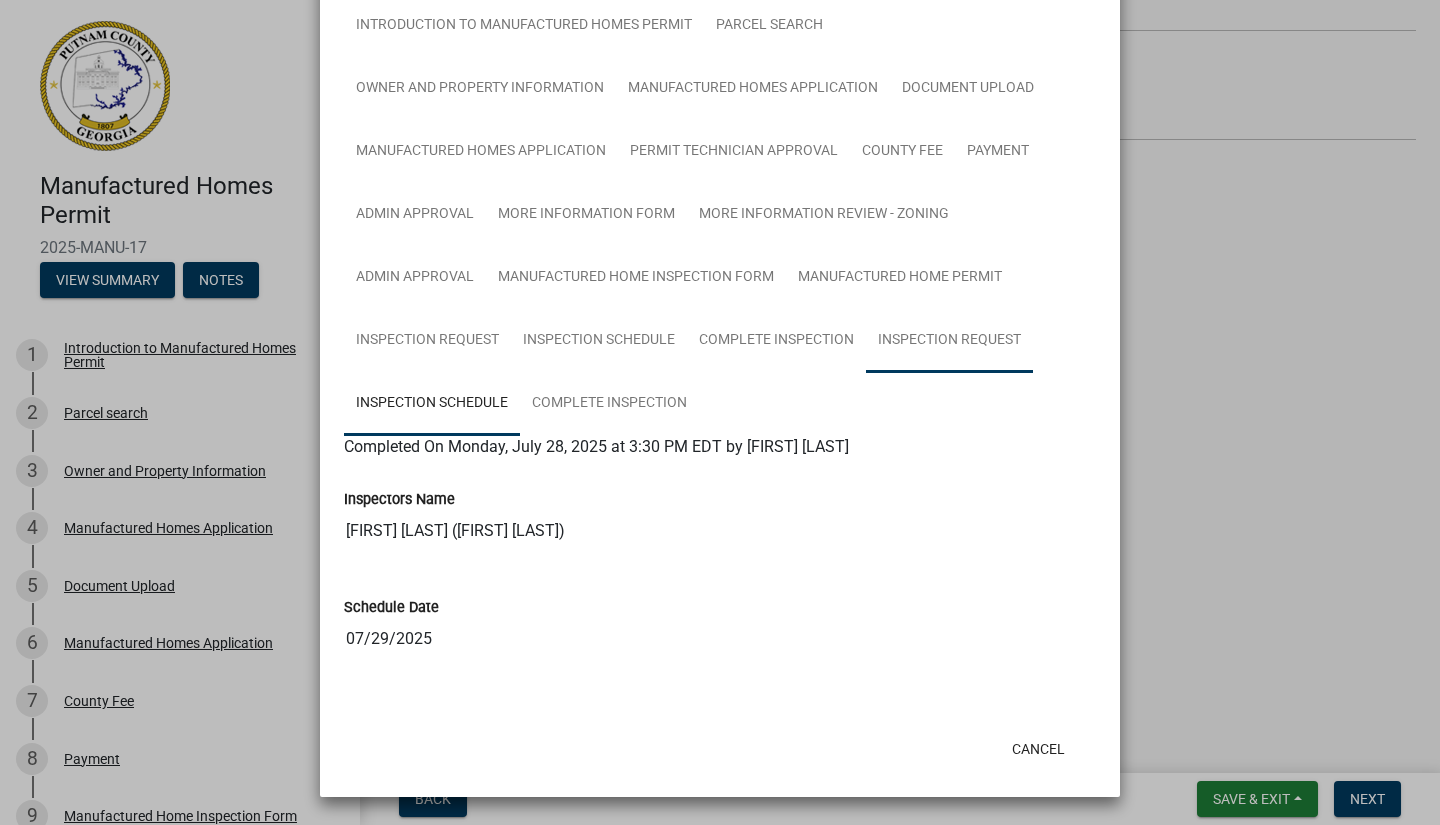 click on "Inspection Request" at bounding box center [949, 341] 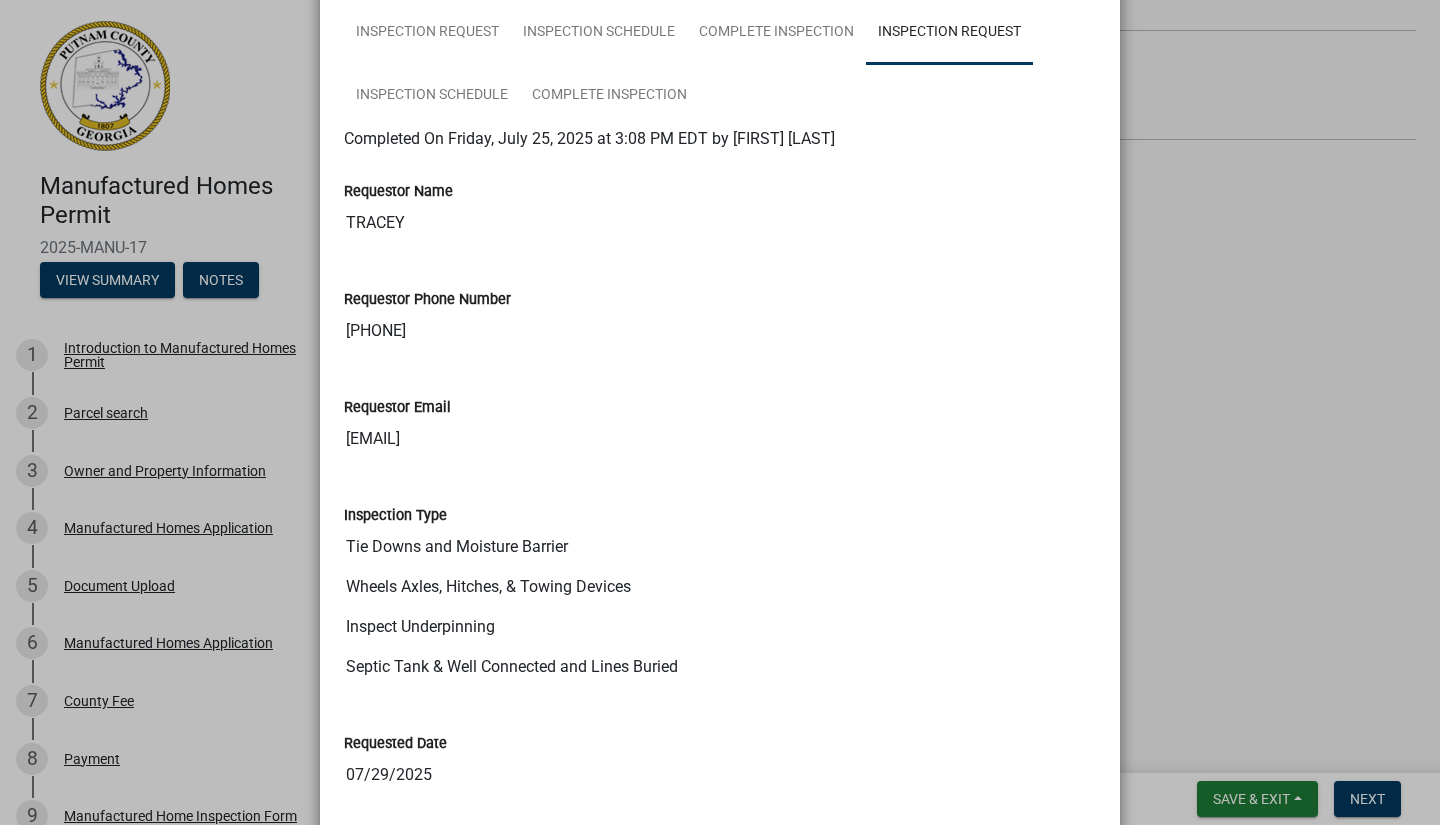 scroll, scrollTop: 448, scrollLeft: 0, axis: vertical 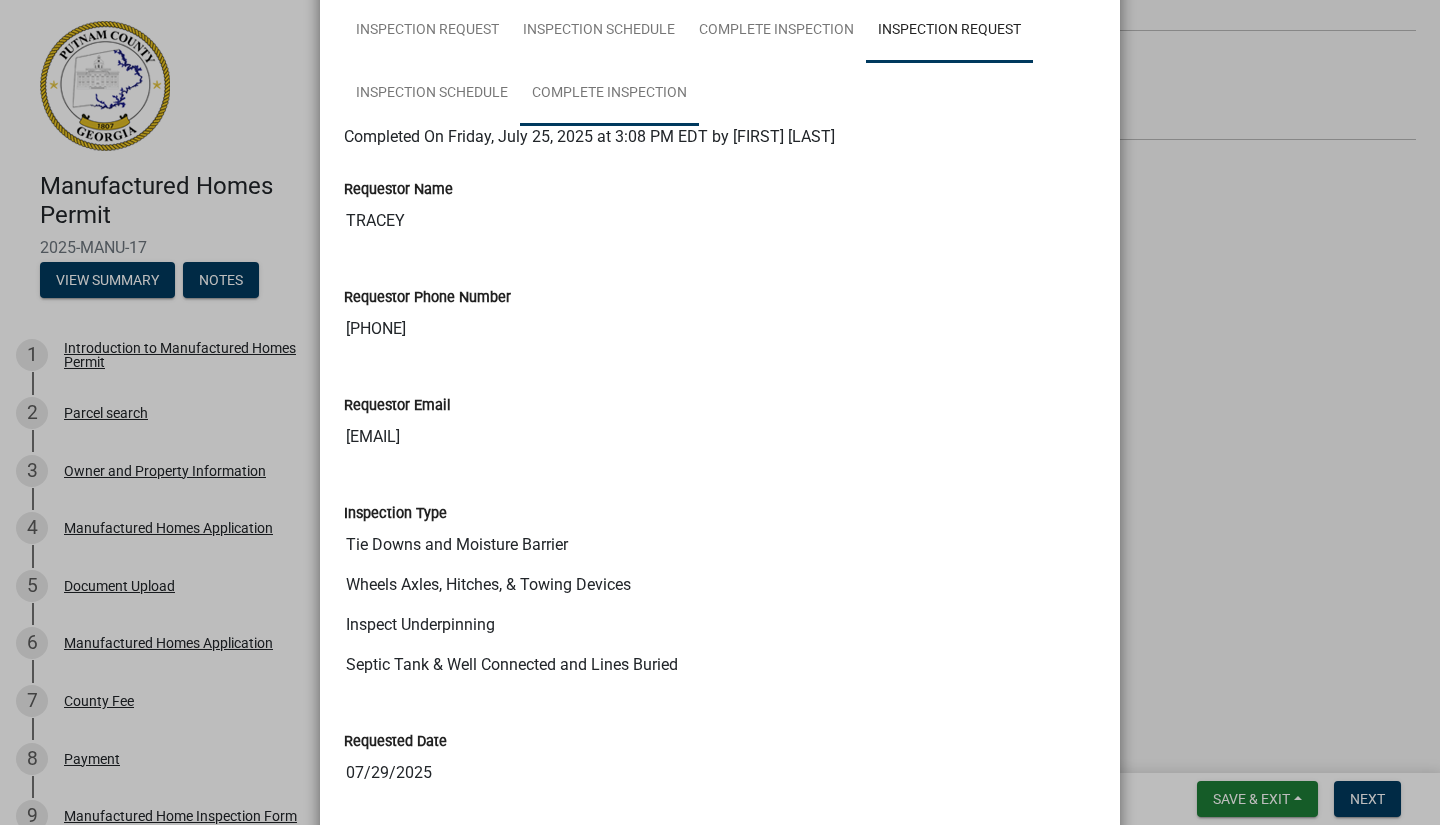 click on "Complete Inspection" at bounding box center (609, 94) 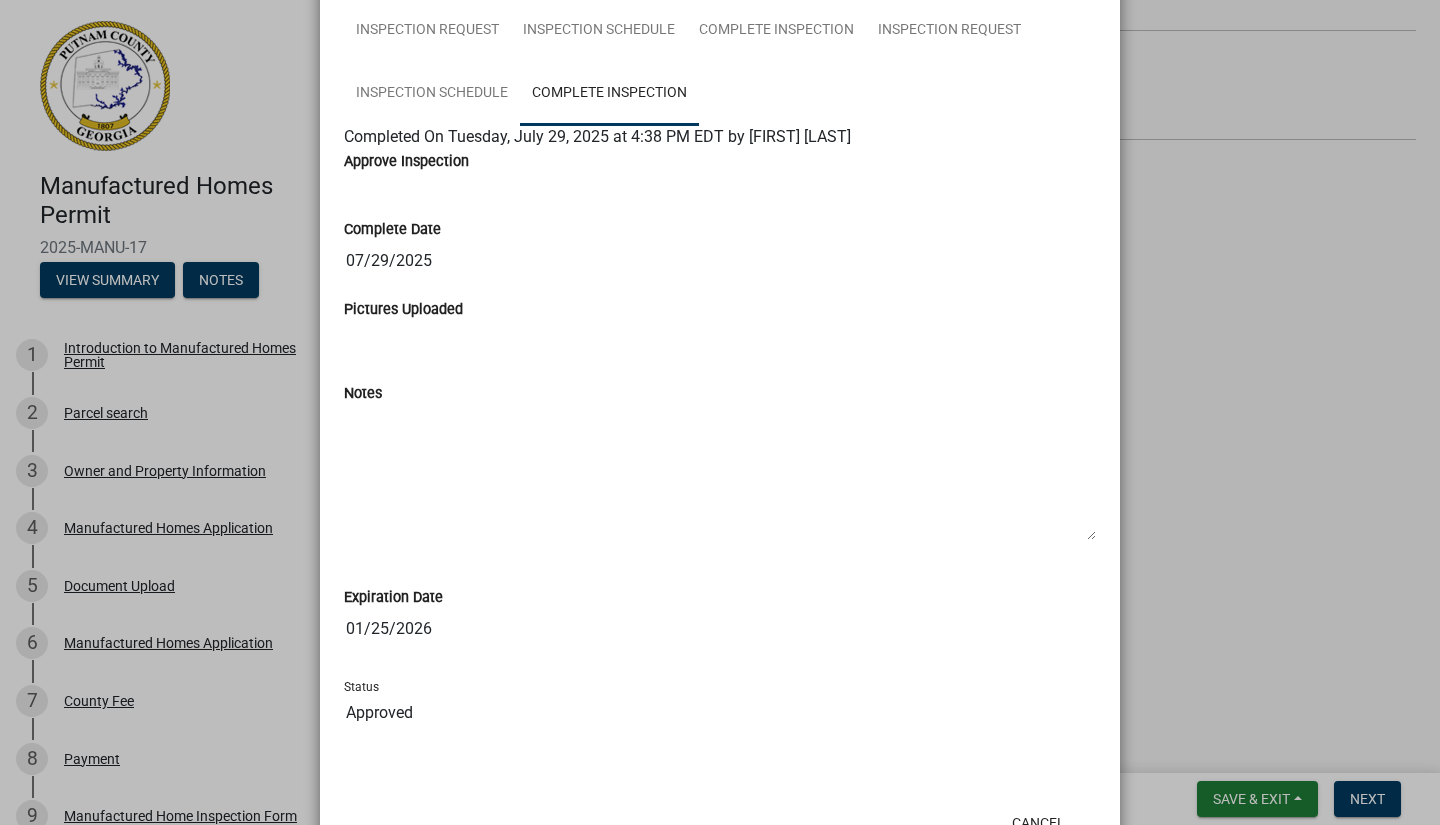 click on "Summary × Printer Friendly Introduction to Manufactured Homes Permit Parcel search Owner and Property Information Manufactured Homes Application Document Upload Manufactured Homes Application Permit Technician Approval County Fee Payment Admin Approval More Information Form More Information Review - Zoning Admin Approval Manufactured Home Inspection Form Manufactured Home Permit Inspection Request Inspection Schedule Complete Inspection Inspection Request Inspection Schedule Complete Inspection Completed On Thursday, April 3, 2025 at 7:44 PM EDT by [FIRST] [LAST] MANUFACTURED HOME APPLICATION PROCESS   A complete Permit Application:   You will use this online application to complete the Permit Application.  Putnam County staff will  not  be notified of your application  until  you complete it.  INCOMPLETE APPLICATIONS WILL NOT BE PROCESSED .   Septic System Locate/Approval: Public/Private: Water Approval   Form Driveway Application: https://putnamcountyga.portal.iworq.net/portalhome/putnamcountyga Site Plan:" 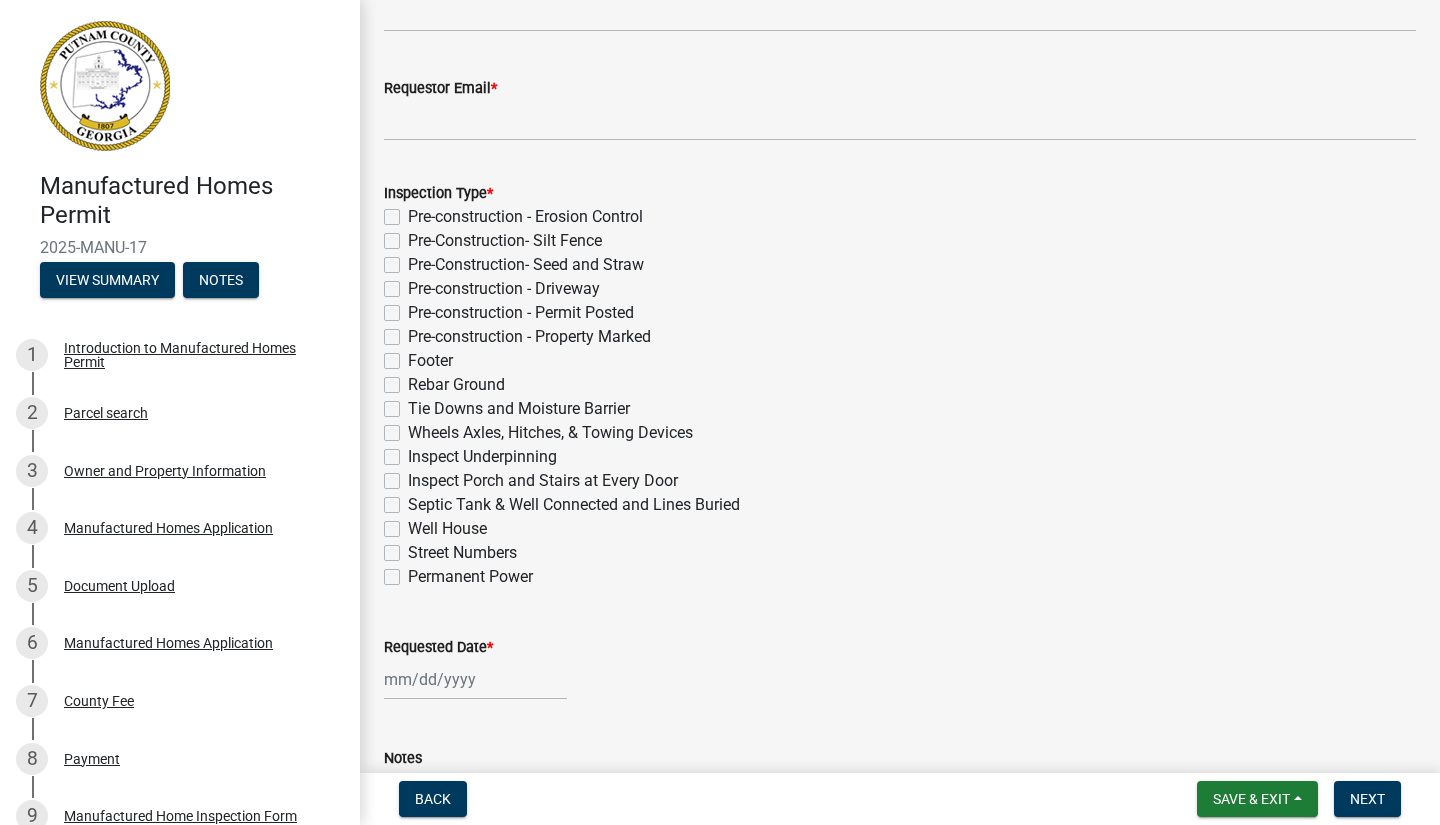 click on "Street Numbers" 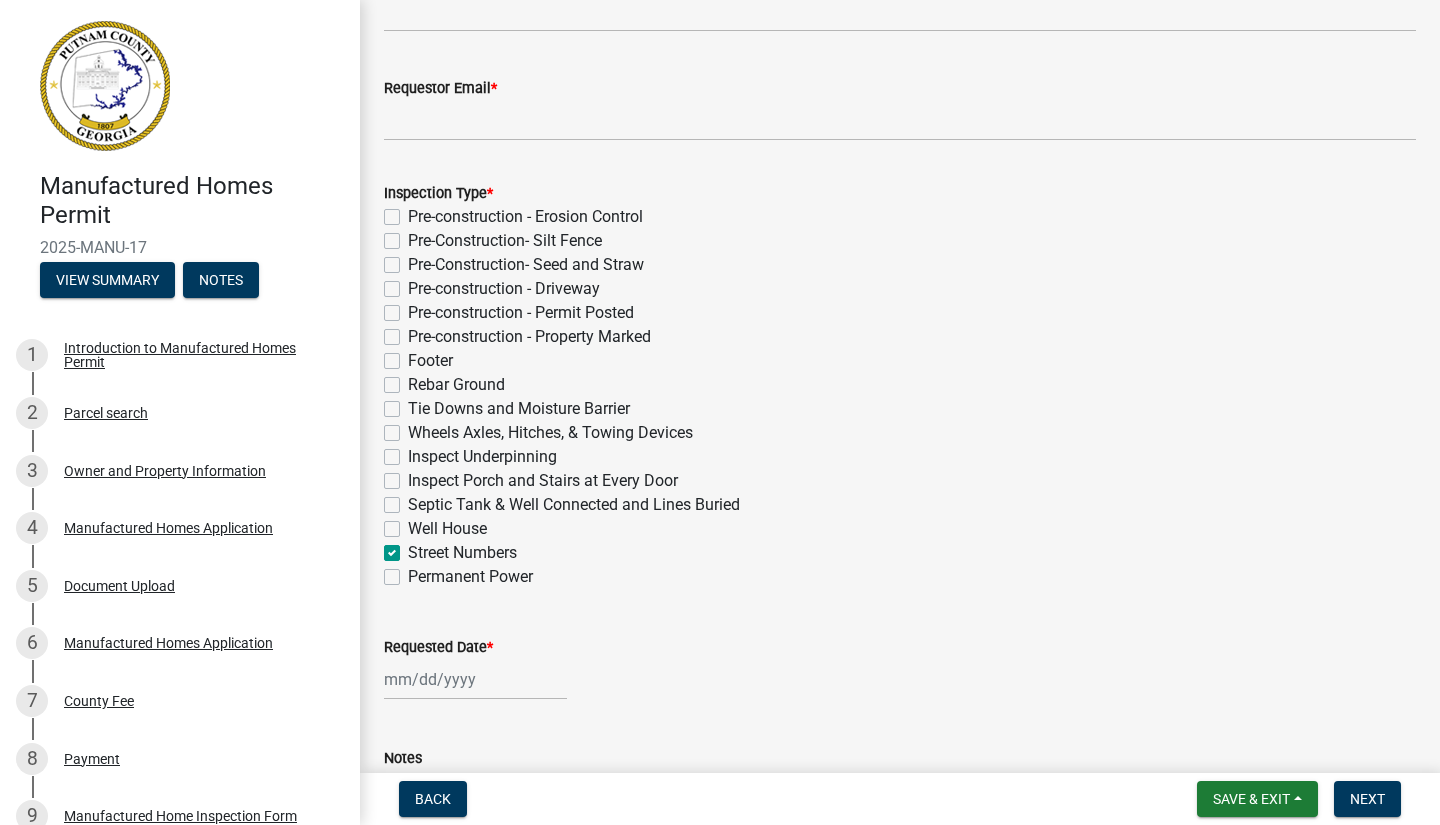 checkbox on "false" 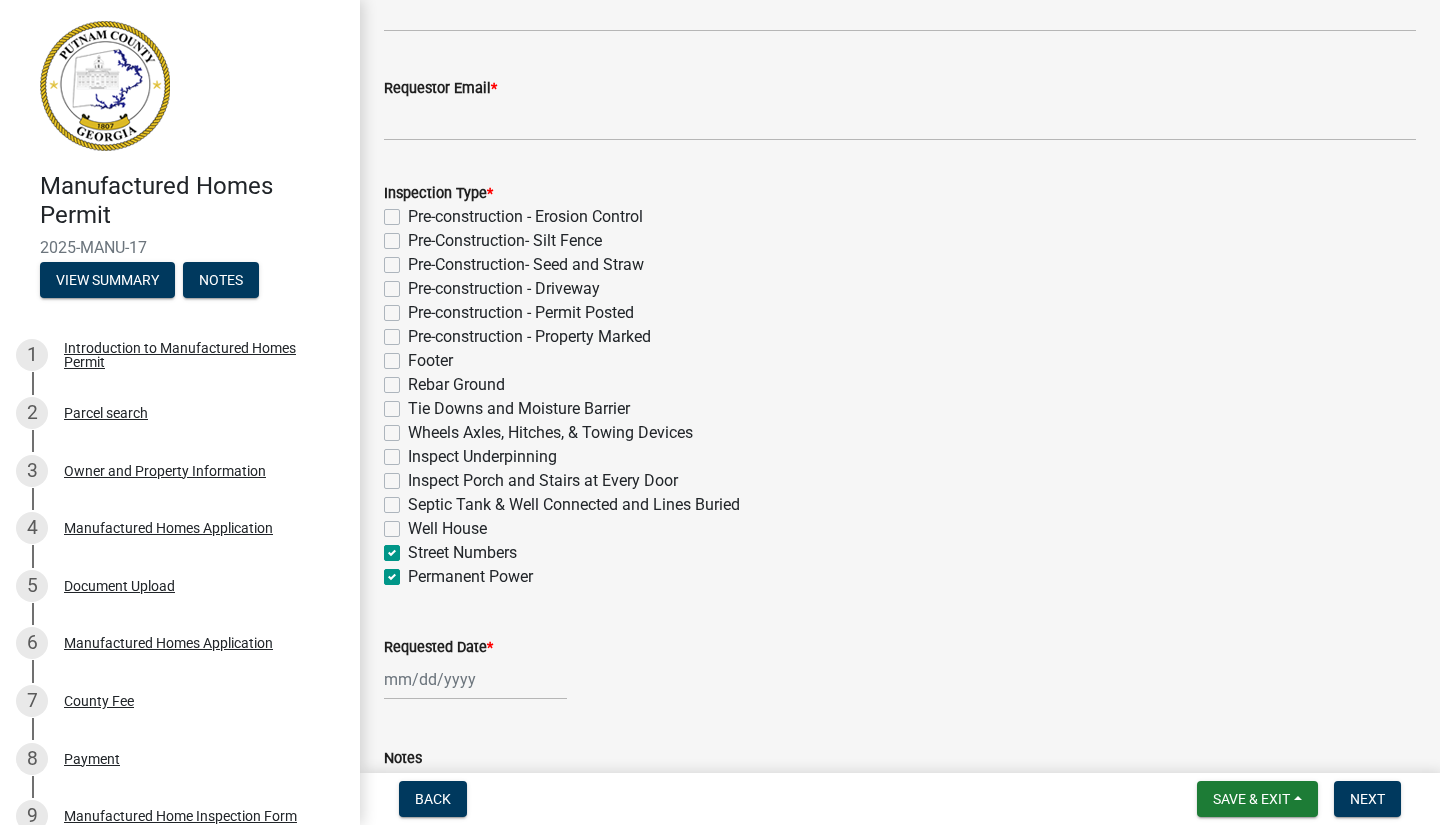checkbox on "false" 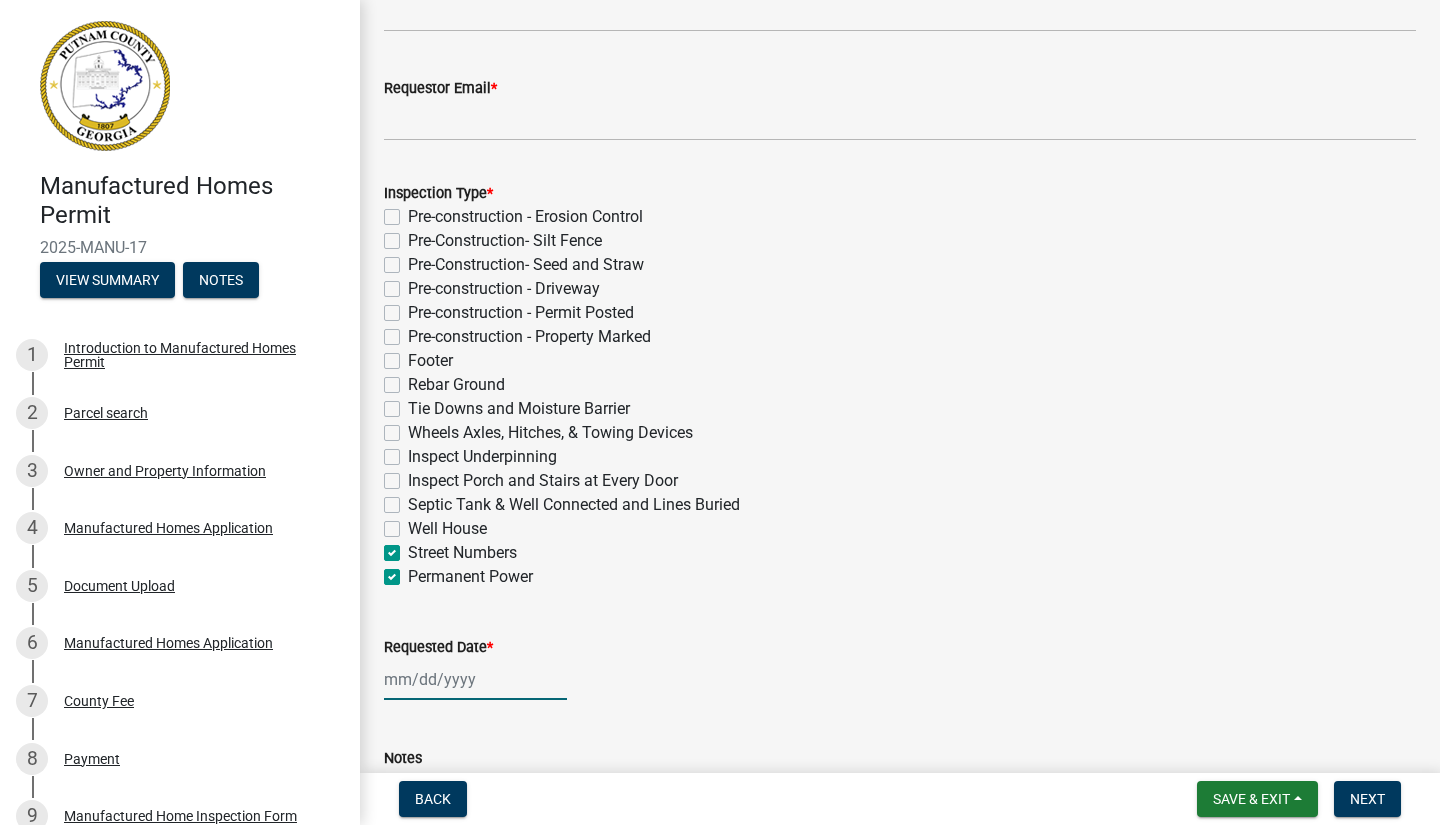 select on "8" 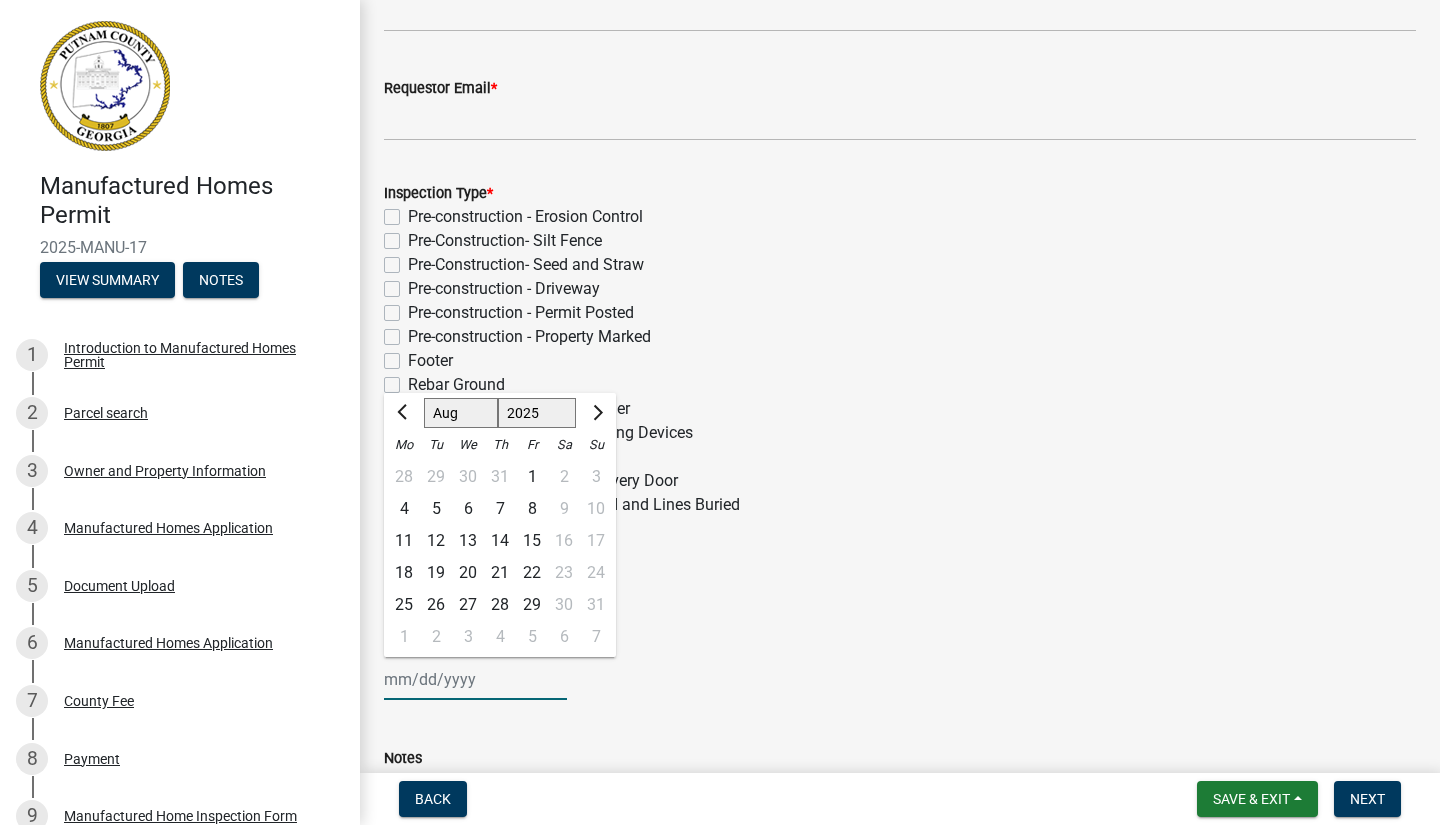 click on "Jan Feb Mar Apr May Jun Jul Aug Sep Oct Nov Dec 1525 1526 1527 1528 1529 1530 1531 1532 1533 1534 1535 1536 1537 1538 1539 1540 1541 1542 1543 1544 1545 1546 1547 1548 1549 1550 1551 1552 1553 1554 1555 1556 1557 1558 1559 1560 1561 1562 1563 1564 1565 1566 1567 1568 1569 1570 1571 1572 1573 1574 1575 1576 1577 1578 1579 1580 1581 1582 1583 1584 1585 1586 1587 1588 1589 1590 1591 1592 1593 1594 1595 1596 1597 1598 1599 1600 1601 1602 1603 1604 1605 1606 1607 1608 1609 1610 1611 1612 1613 1614 1615 1616 1617 1618 1619 1620 1621 1622 1623 1624 1625 1626 1627 1628 1629 1630 1631 1632 1633 1634 1635 1636 1637 1638 1639 1640 1641 1642 1643 1644 1645 1646 1647 1648 1649 1650 1651 1652 1653 1654 1655 1656 1657 1658 1659 1660 1661 1662 1663 1664 1665 1666 1667 1668 1669 1670 1671 1672 1673 1674 1675 1676 1677 1678 1679 1680 1681 1682 1683 1684 1685 1686 1687 1688 1689 1690 1691 1692 1693 1694 1695 1696 1697 1698 1699 1700 1701 1702 1703 1704 1705 1706 1707 1708 1709 1710 1711 1712 1713 1714 1715 1716 1717 1718 1719 1" 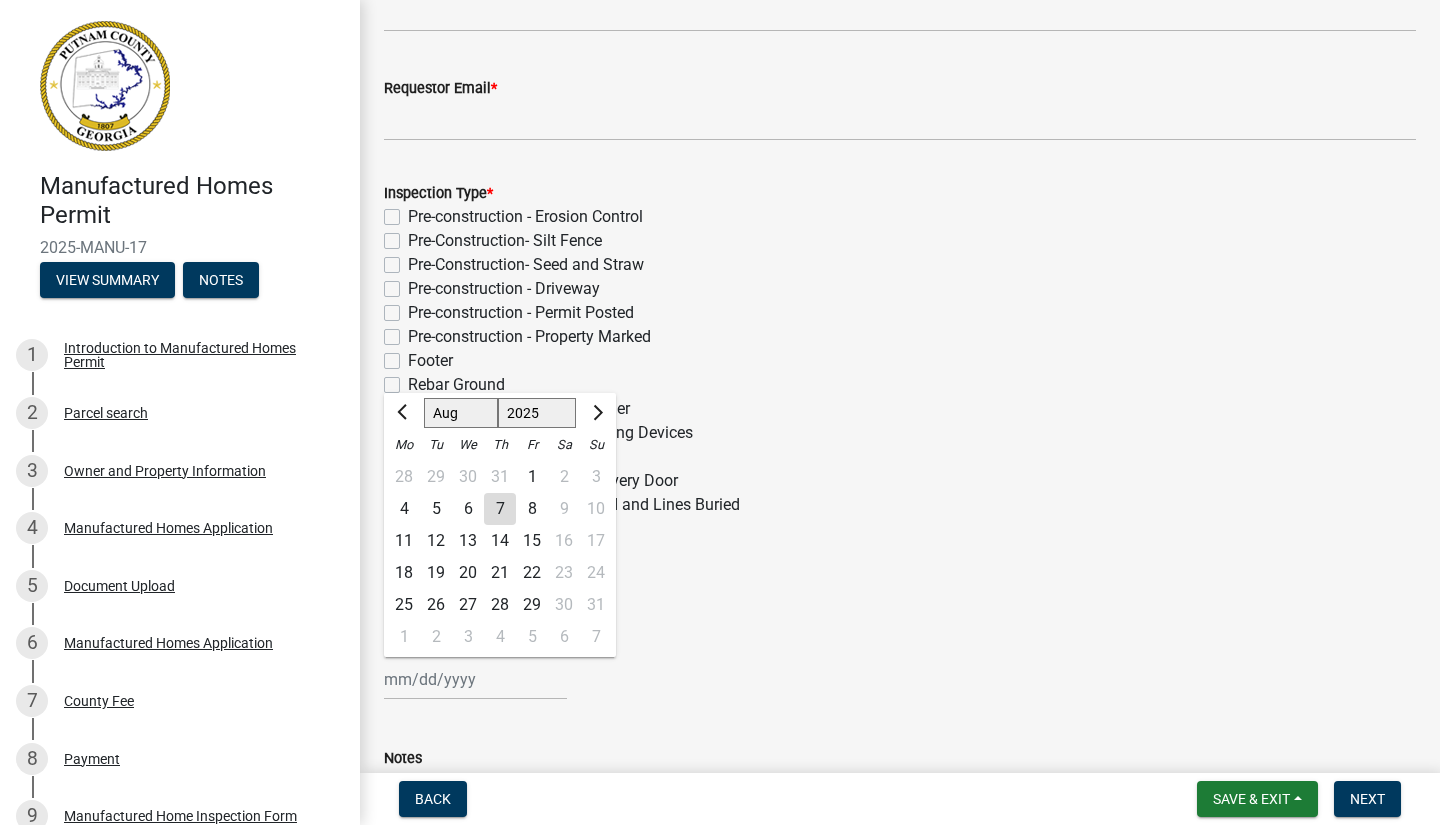 click on "11" 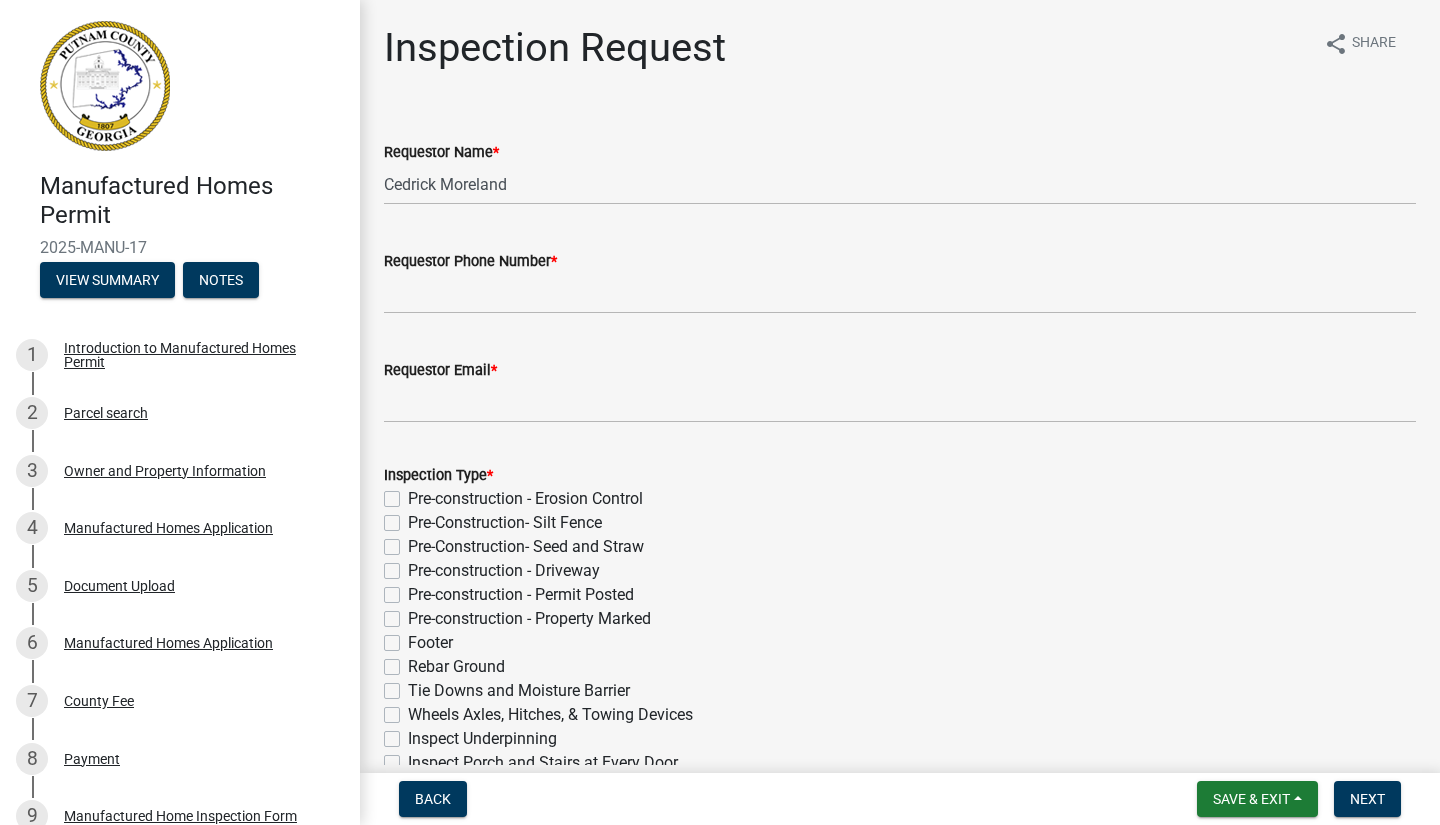 scroll, scrollTop: 0, scrollLeft: 0, axis: both 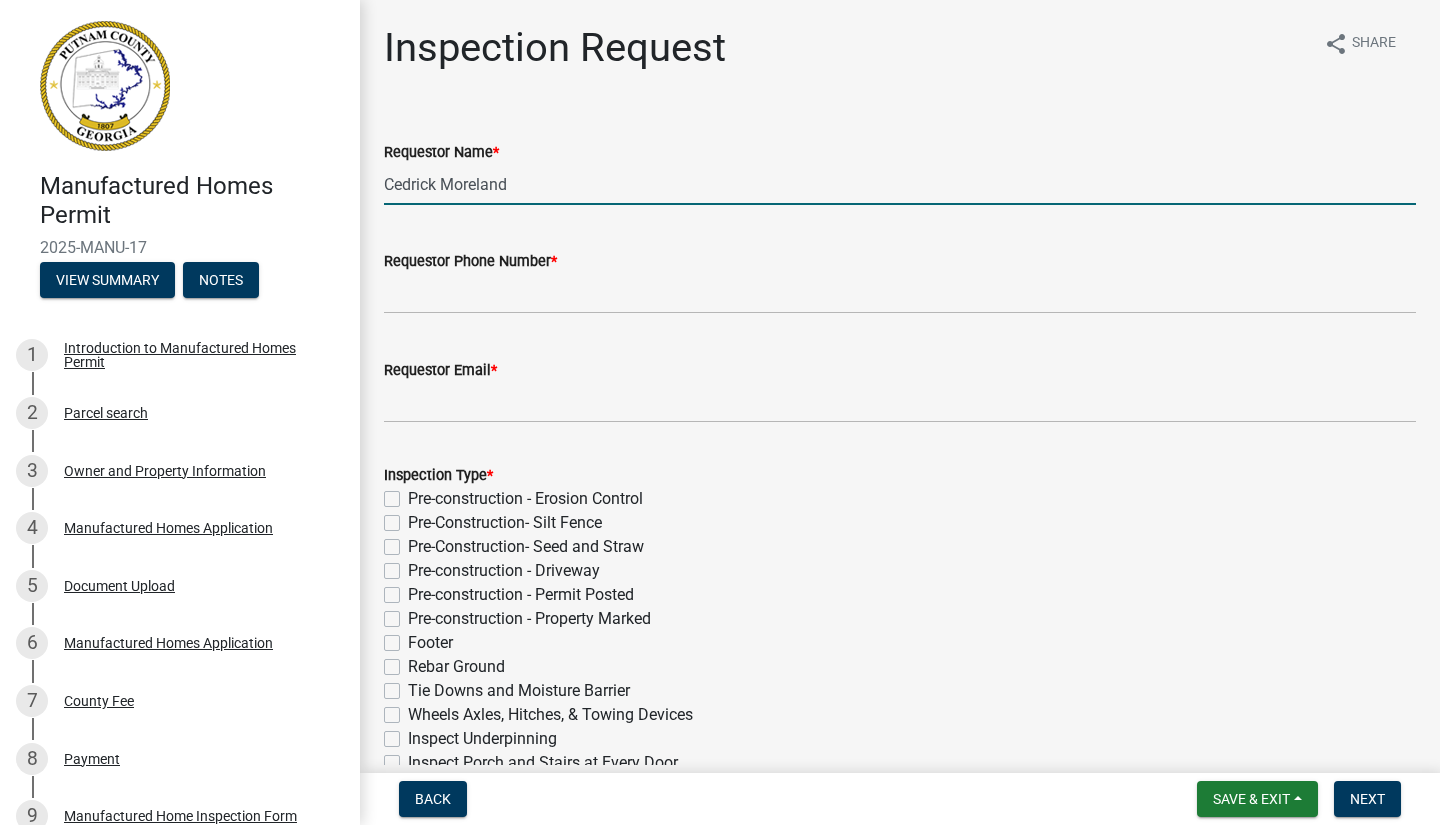 click on "Cedrick Moreland" at bounding box center (900, 184) 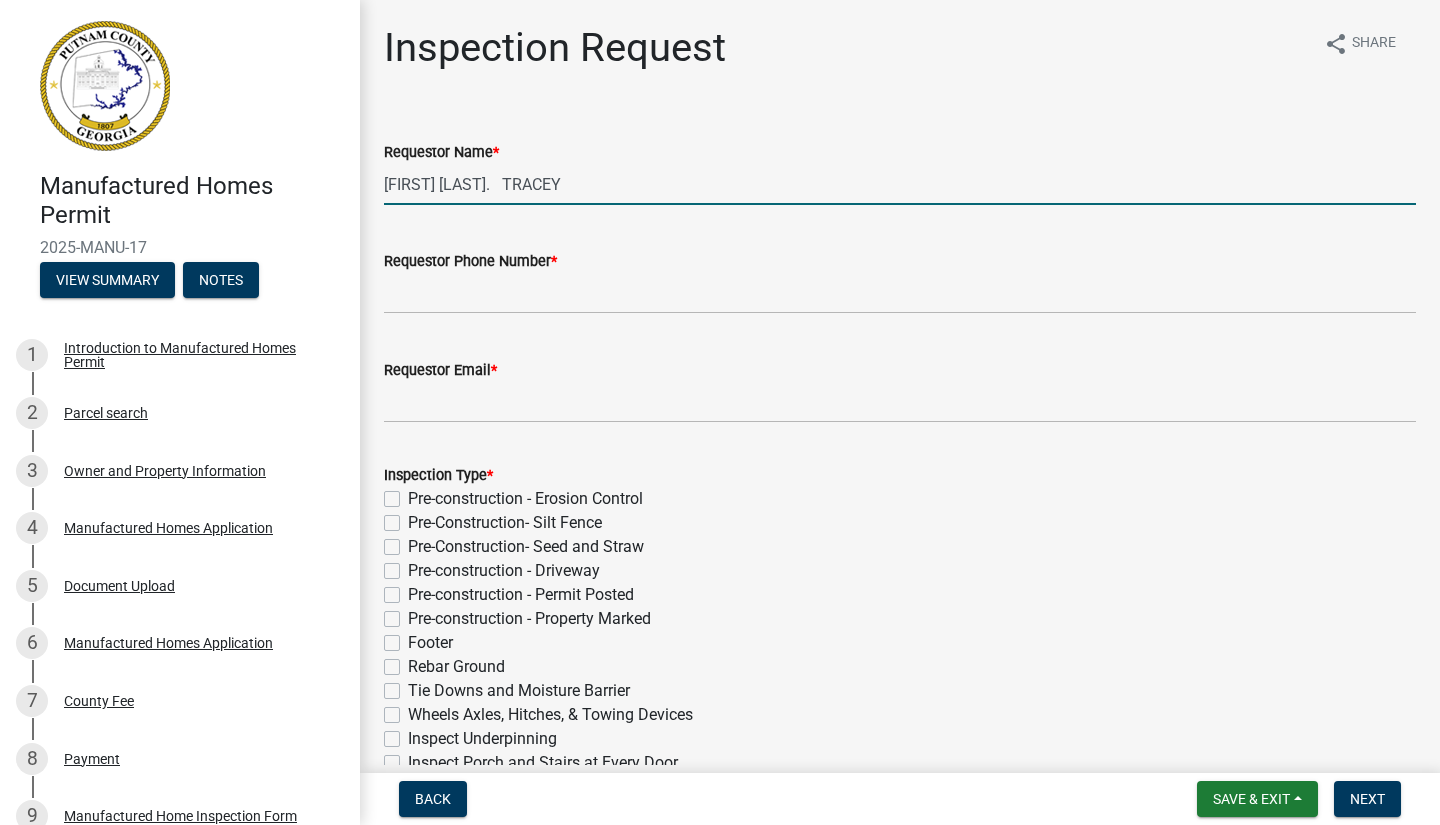 type on "[FIRST] [LAST].   TRACEY" 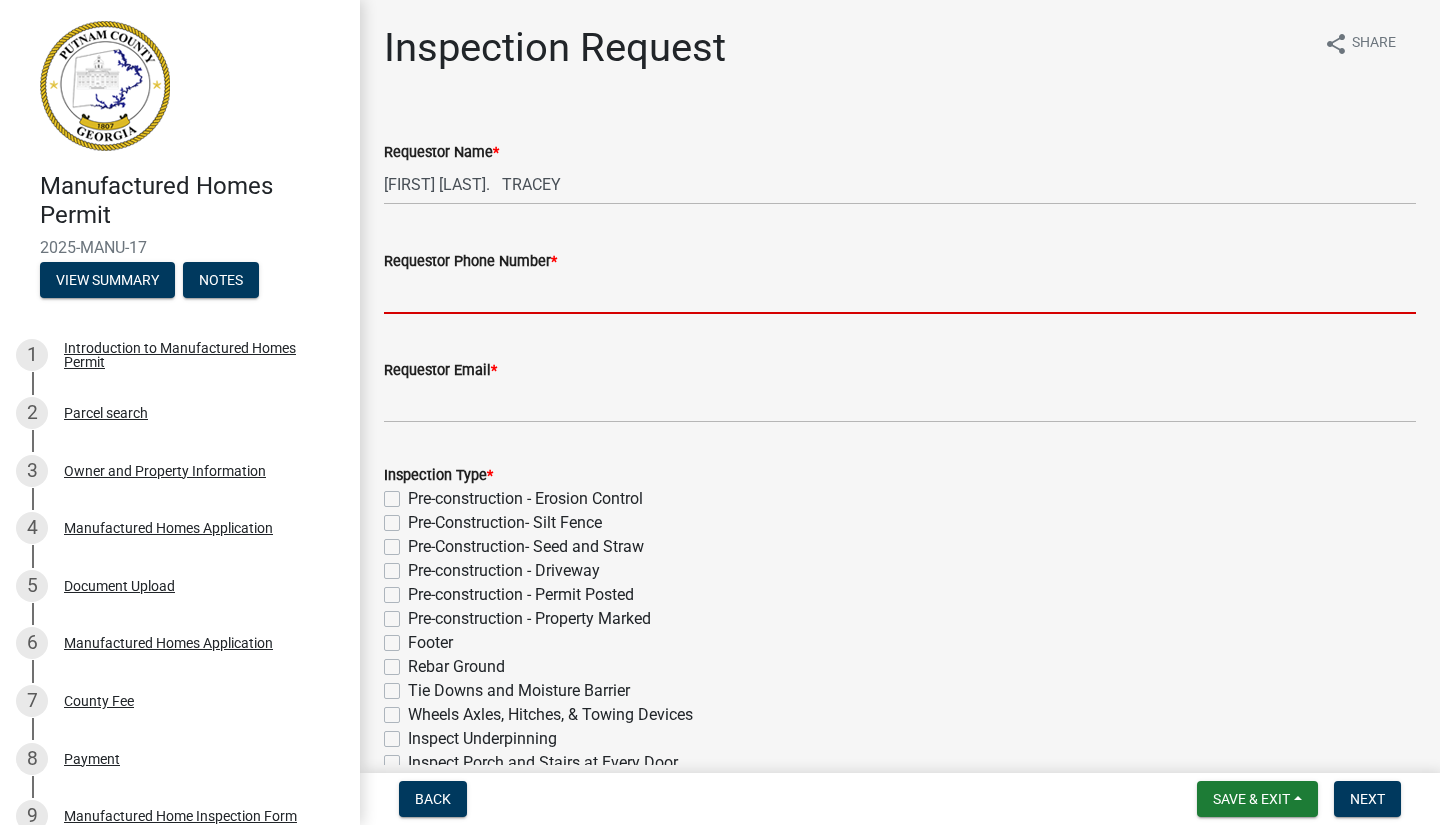click on "Requestor Phone Number  *" at bounding box center [900, 293] 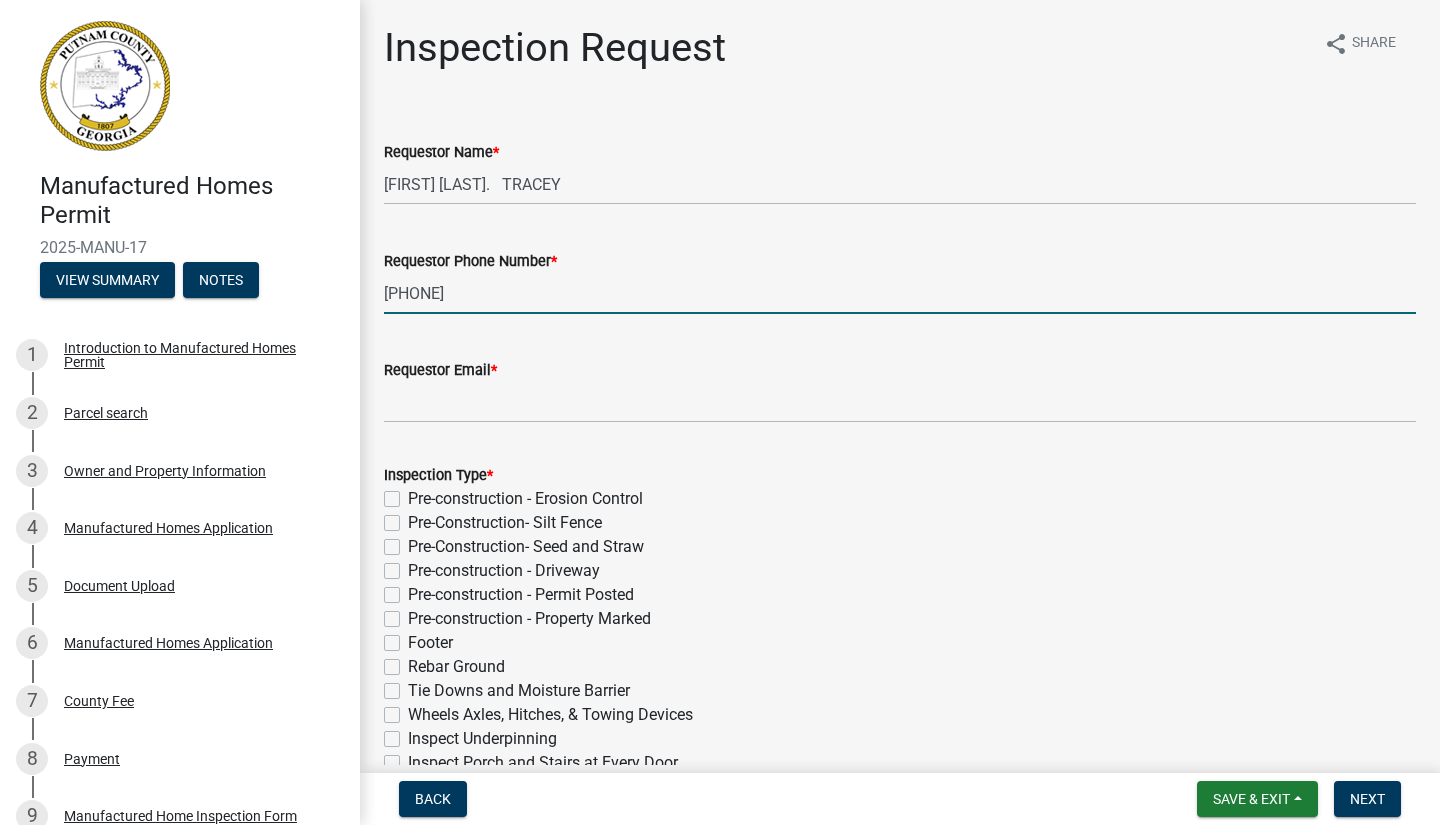 type on "[PHONE]" 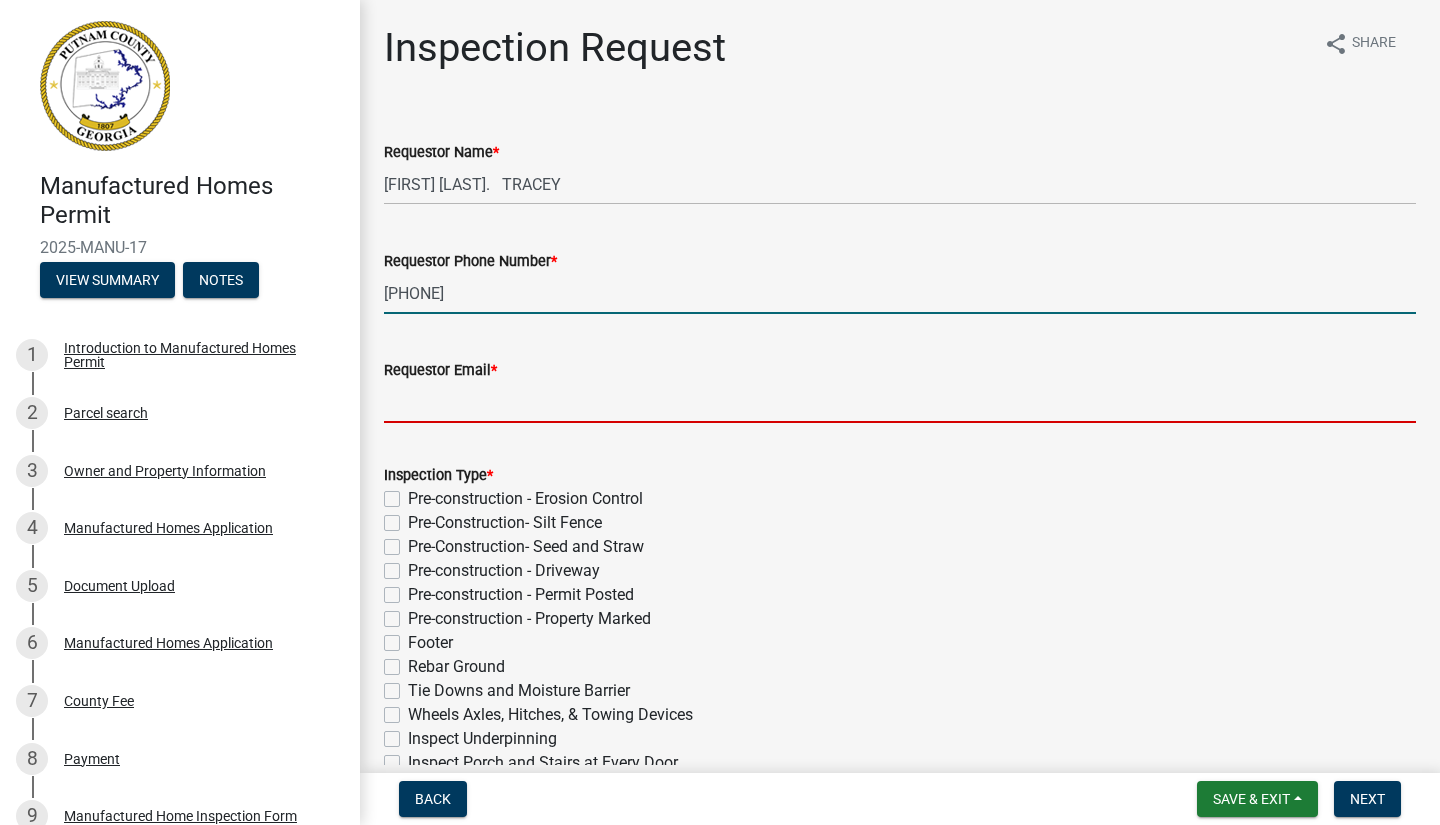 click on "Requestor Email  *" at bounding box center (900, 402) 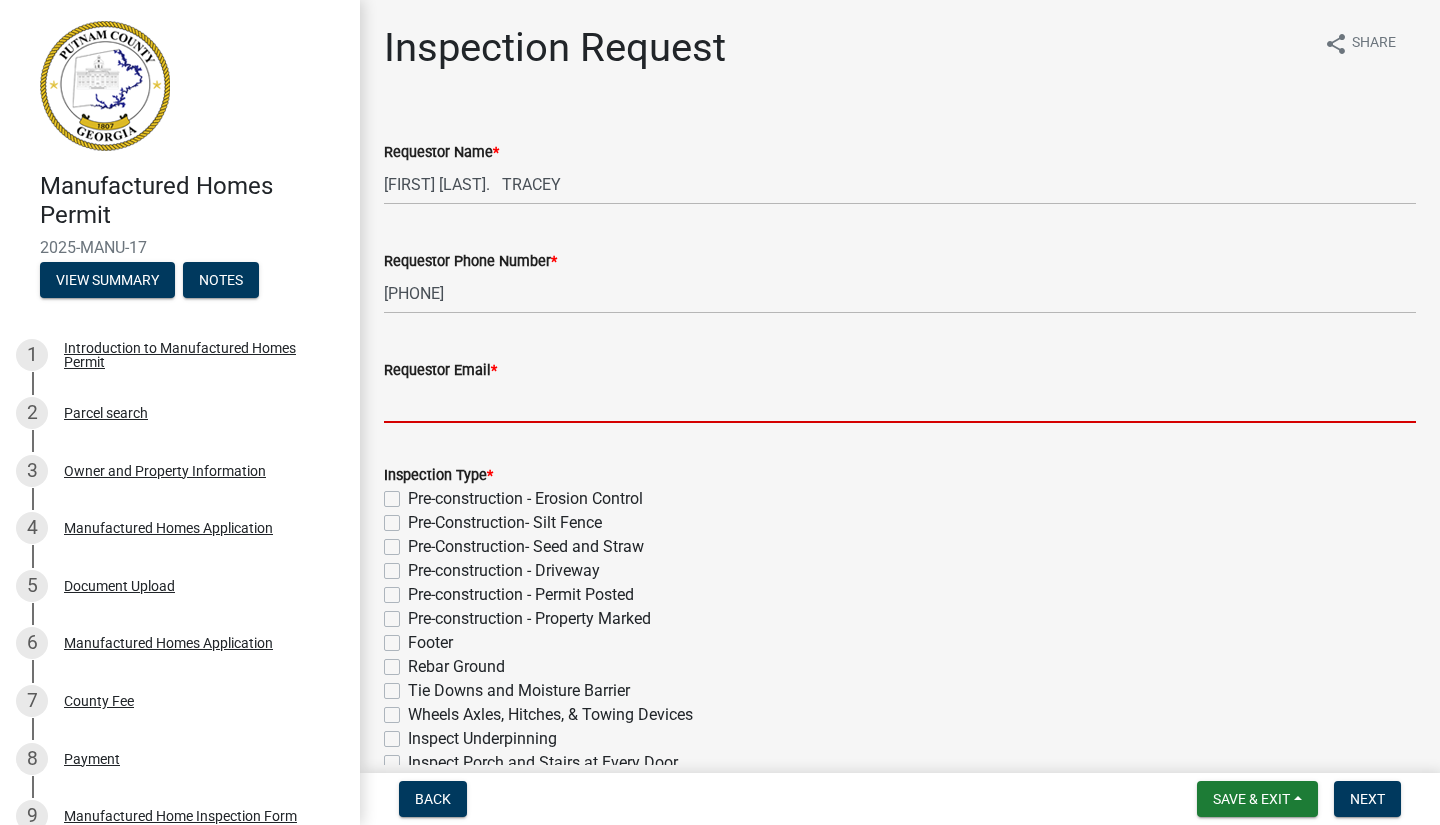 type on "[EMAIL]" 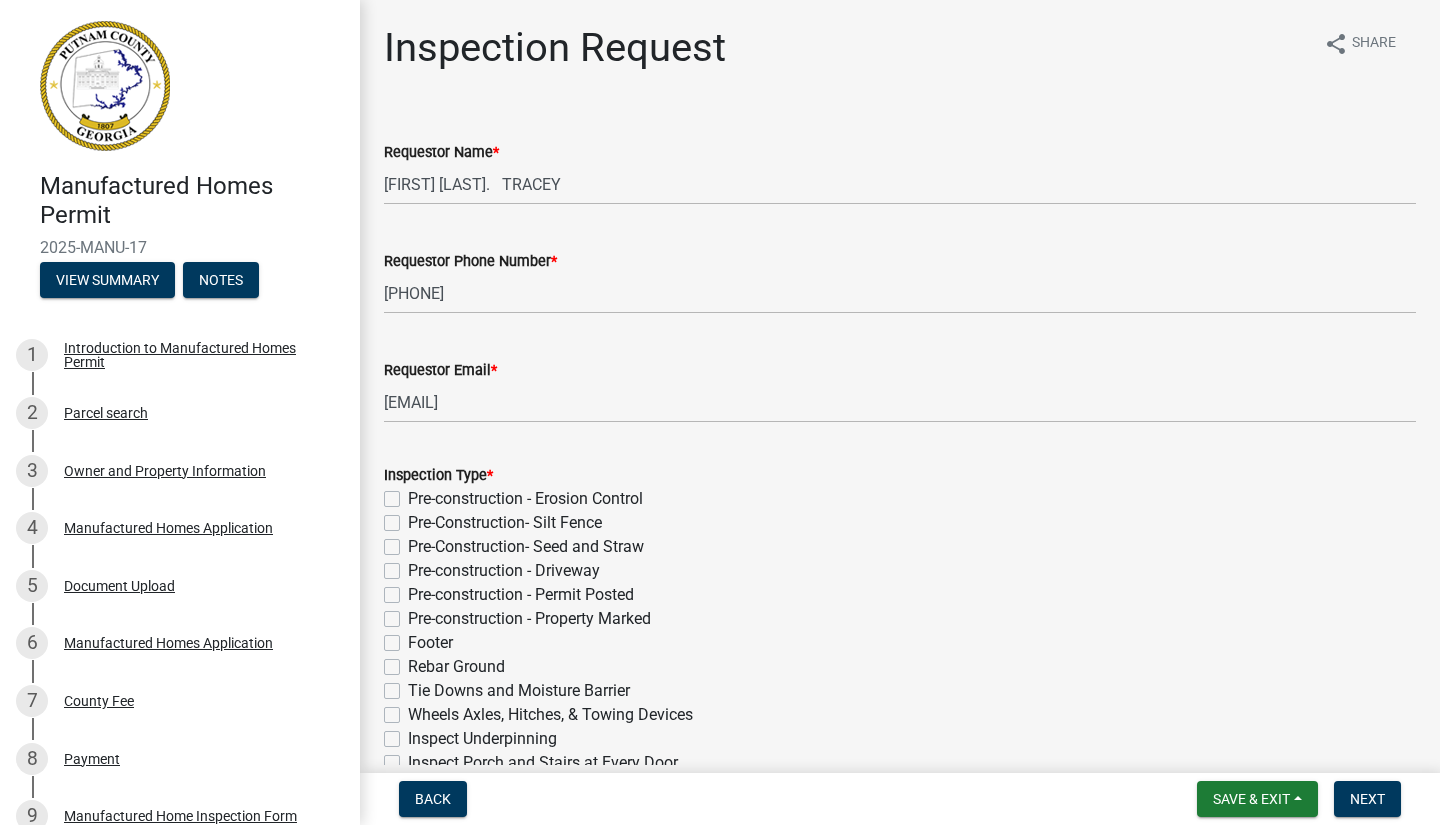 click on "Pre-construction - Property Marked" 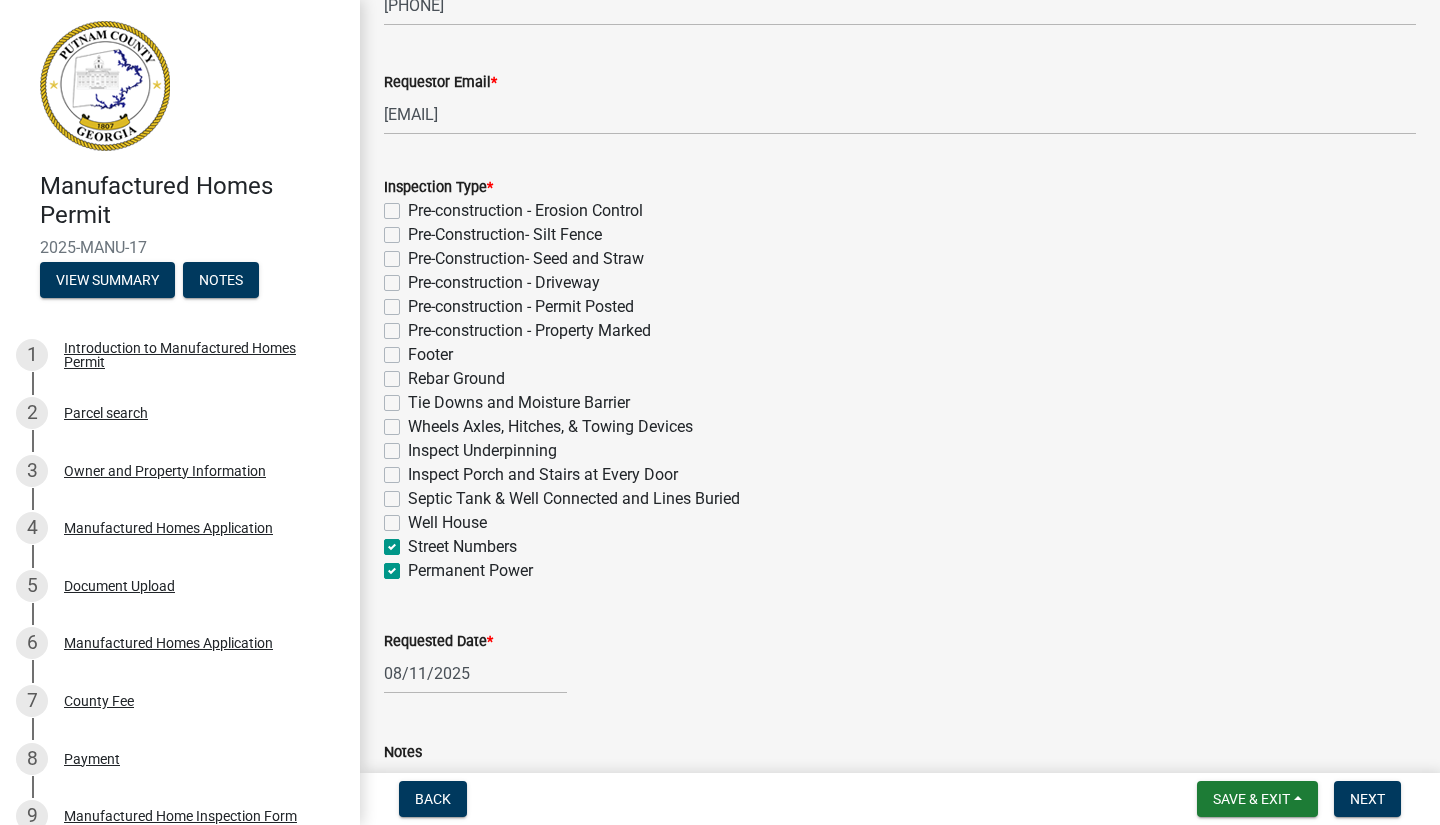 scroll, scrollTop: 289, scrollLeft: 0, axis: vertical 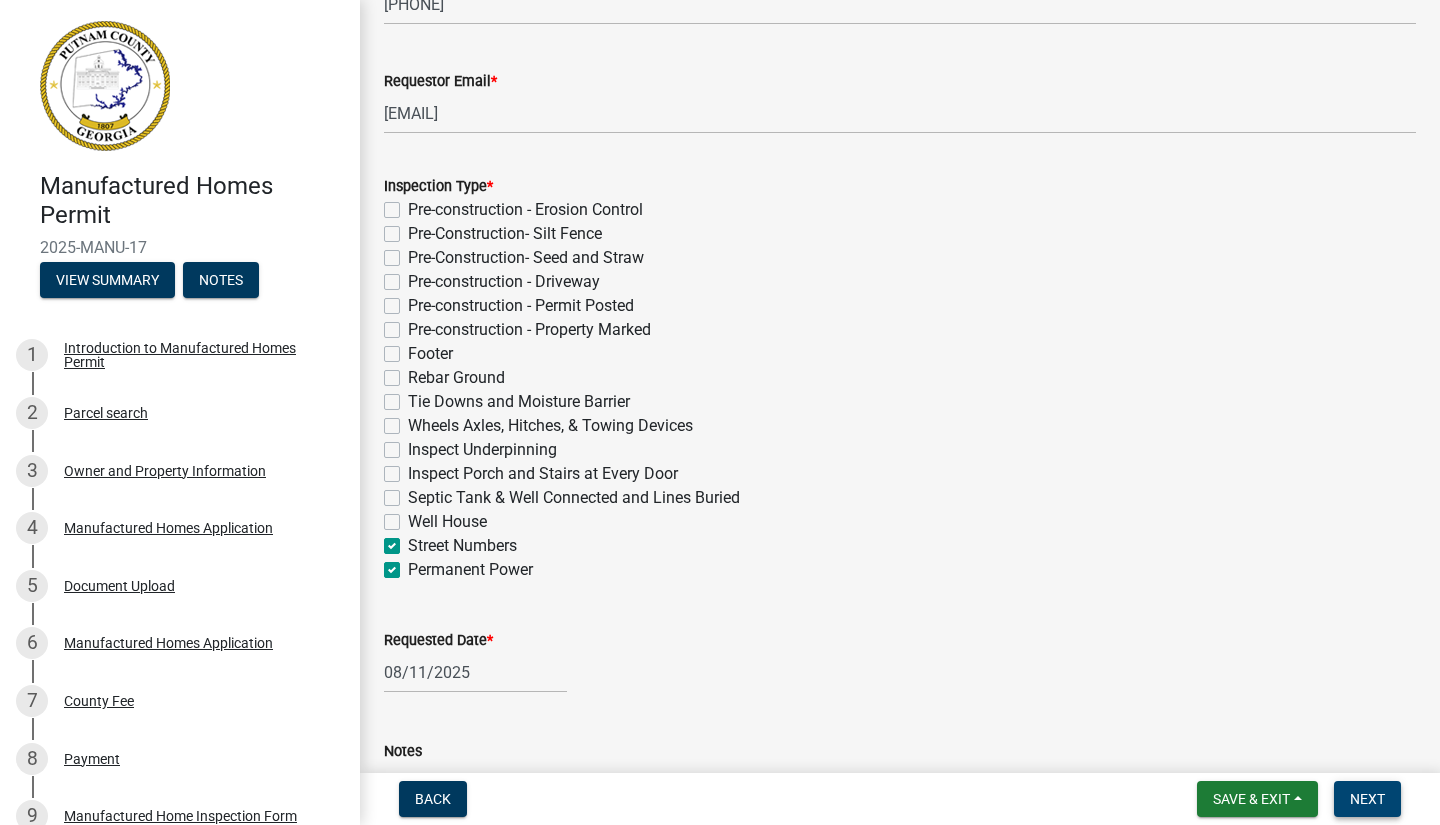 click on "Next" at bounding box center [1367, 799] 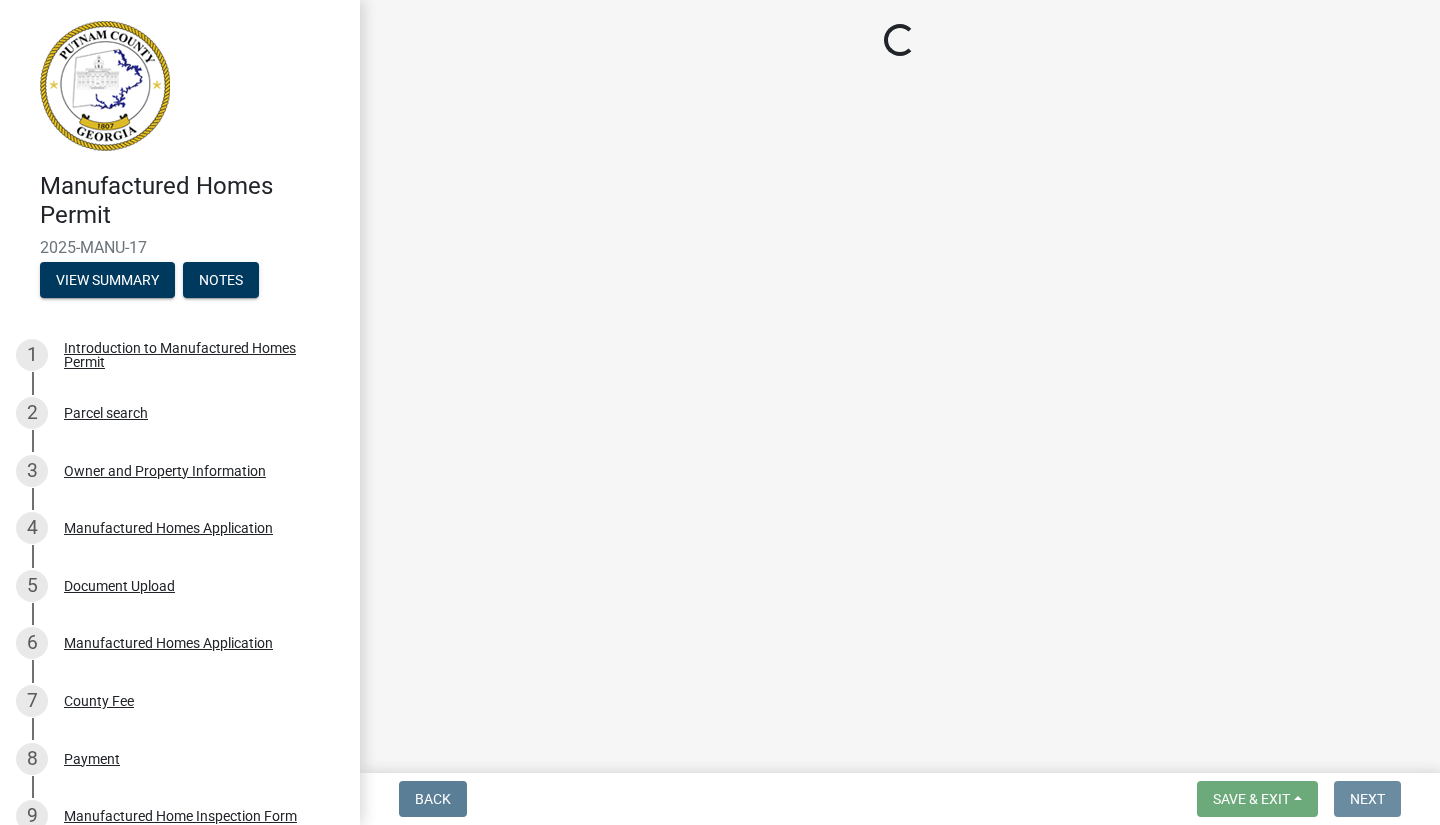 scroll, scrollTop: 0, scrollLeft: 0, axis: both 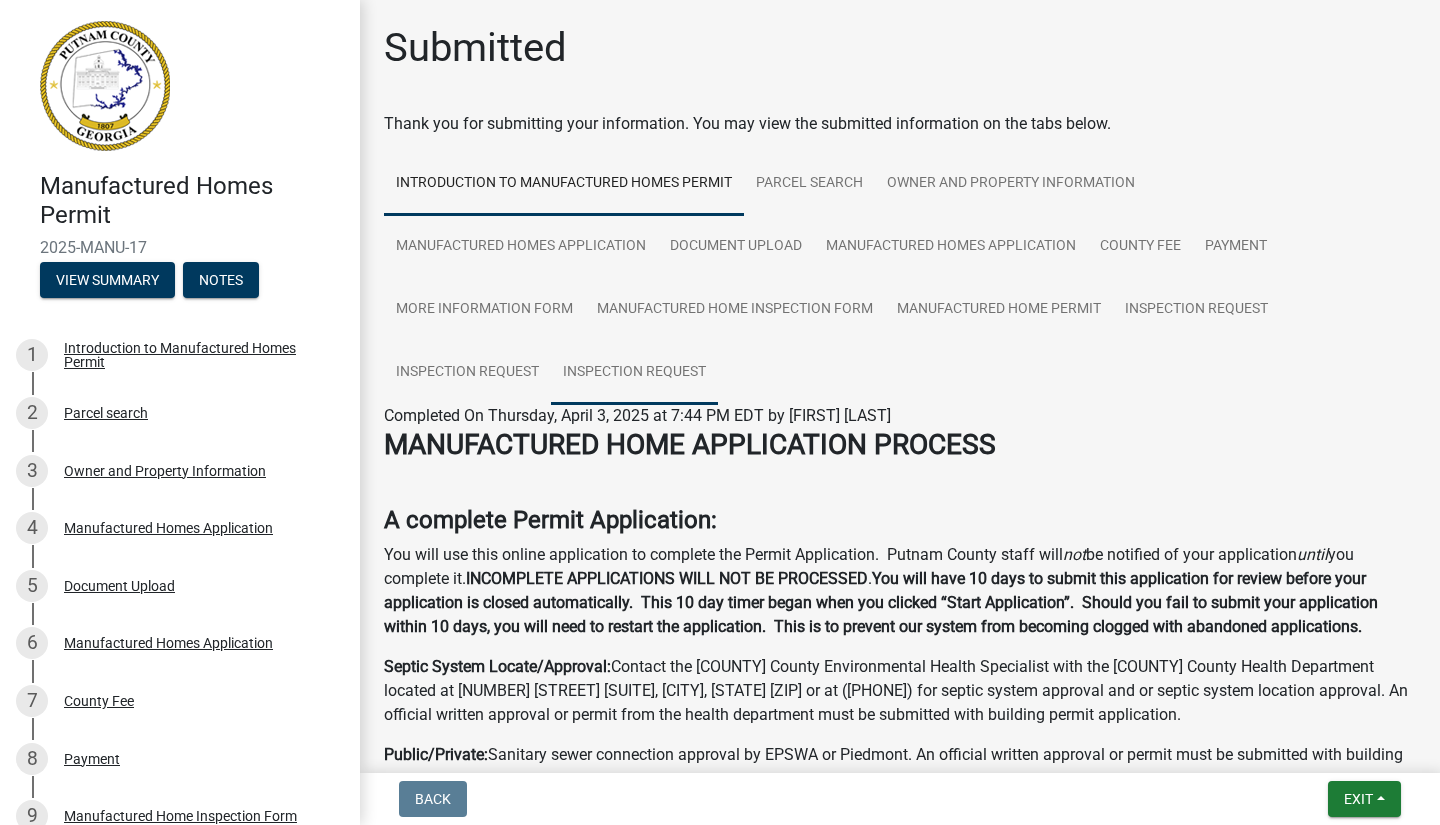 click on "Inspection Request" at bounding box center (634, 373) 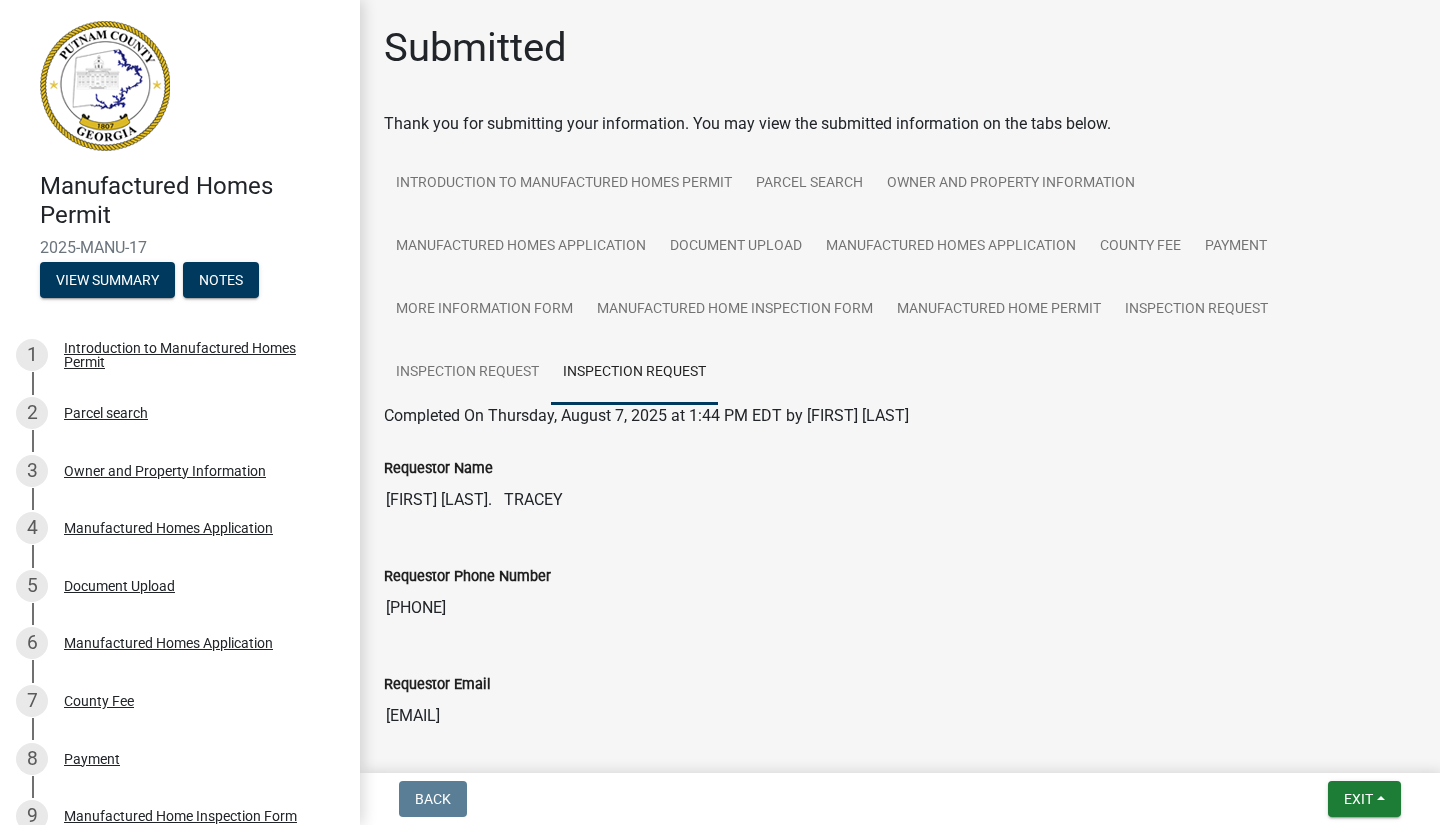 scroll, scrollTop: 0, scrollLeft: 0, axis: both 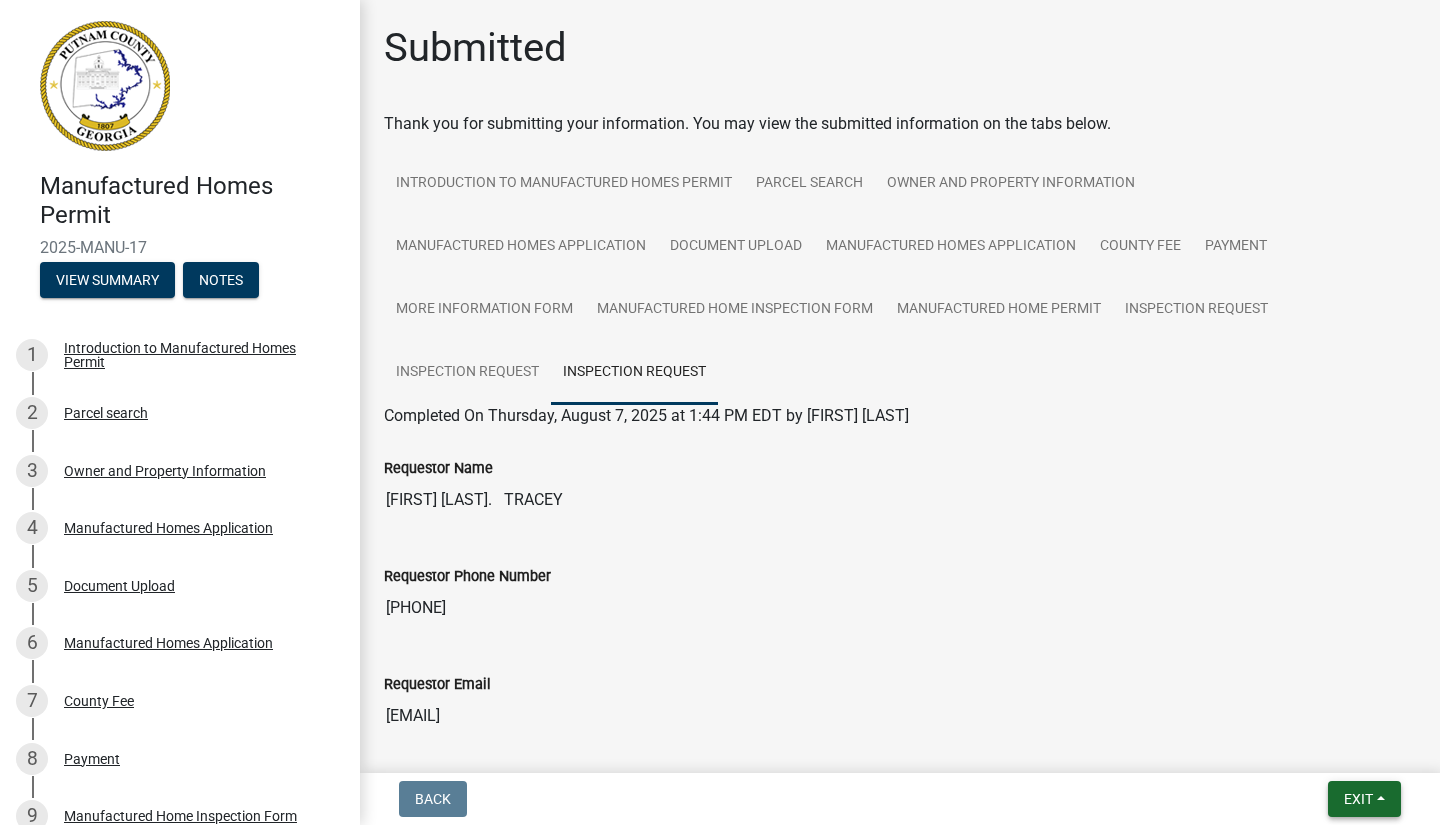 click on "Exit" at bounding box center (1358, 799) 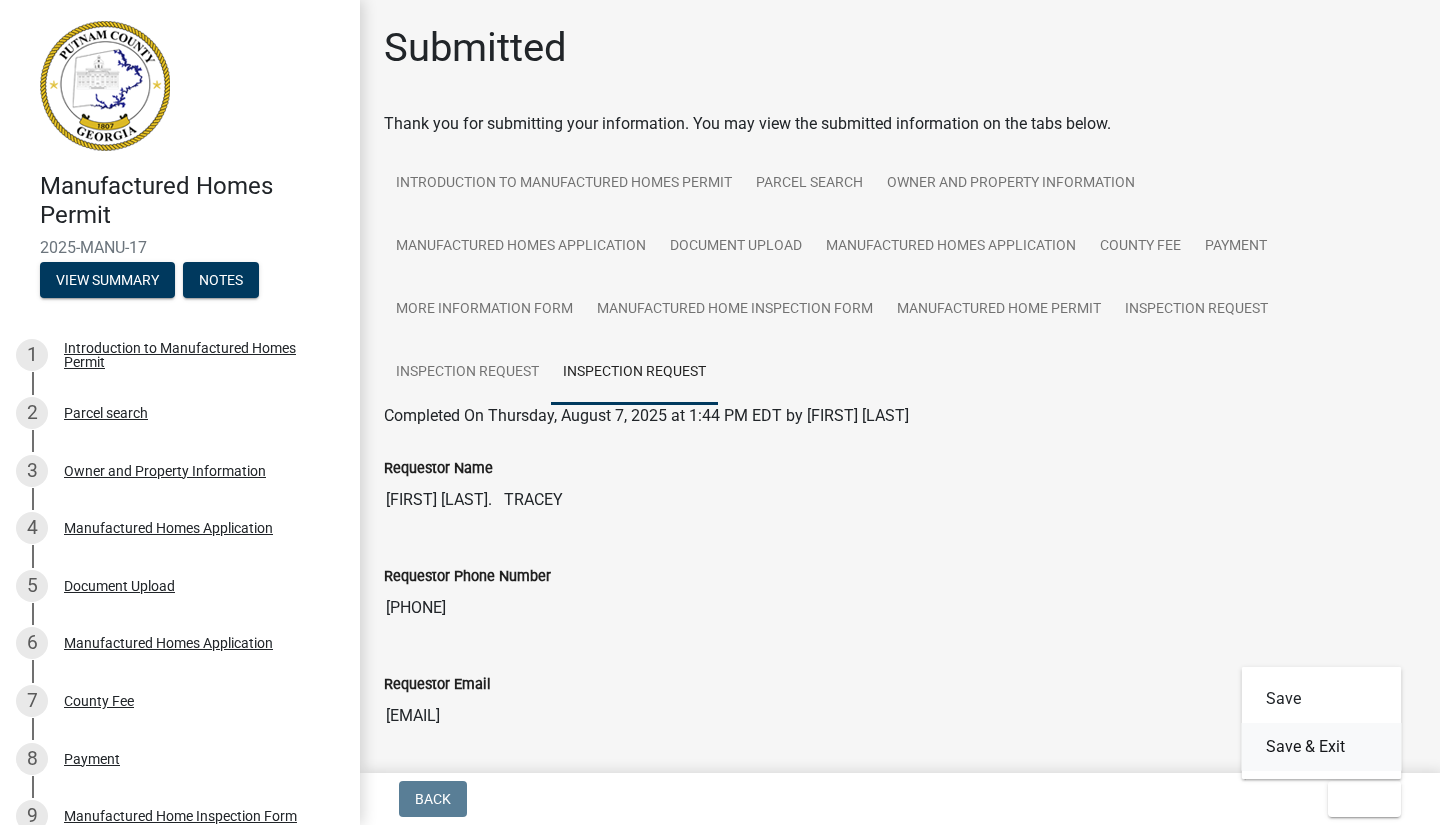 click on "Save & Exit" at bounding box center (1322, 747) 